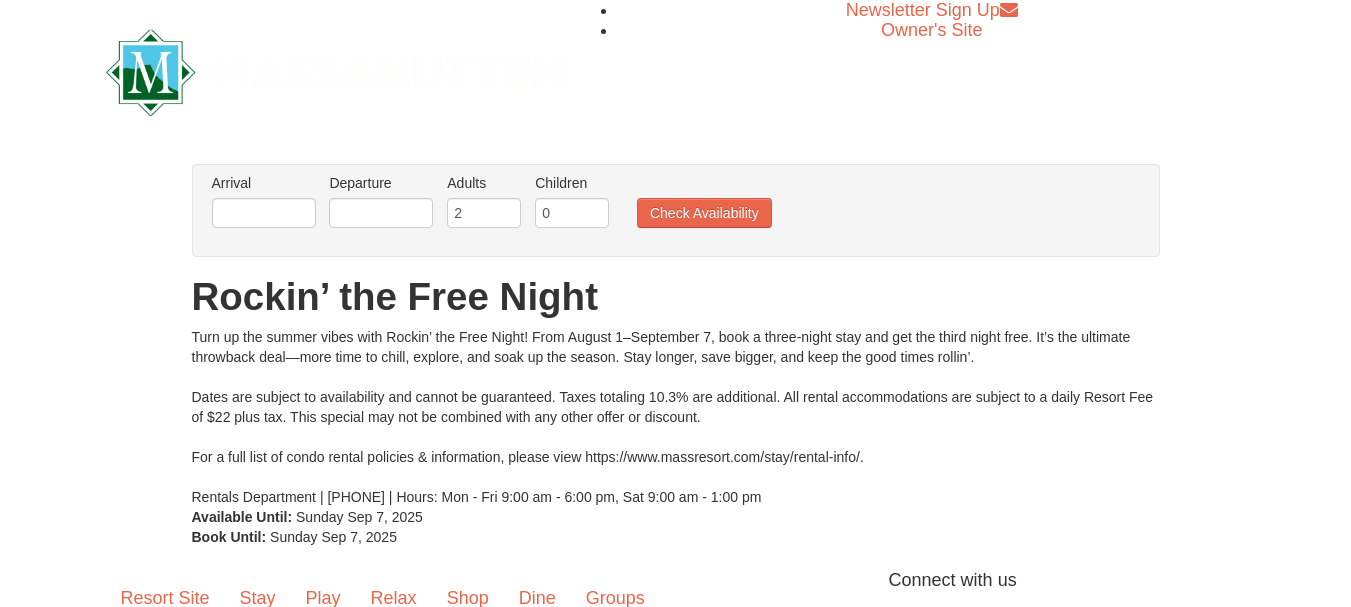 scroll, scrollTop: 0, scrollLeft: 0, axis: both 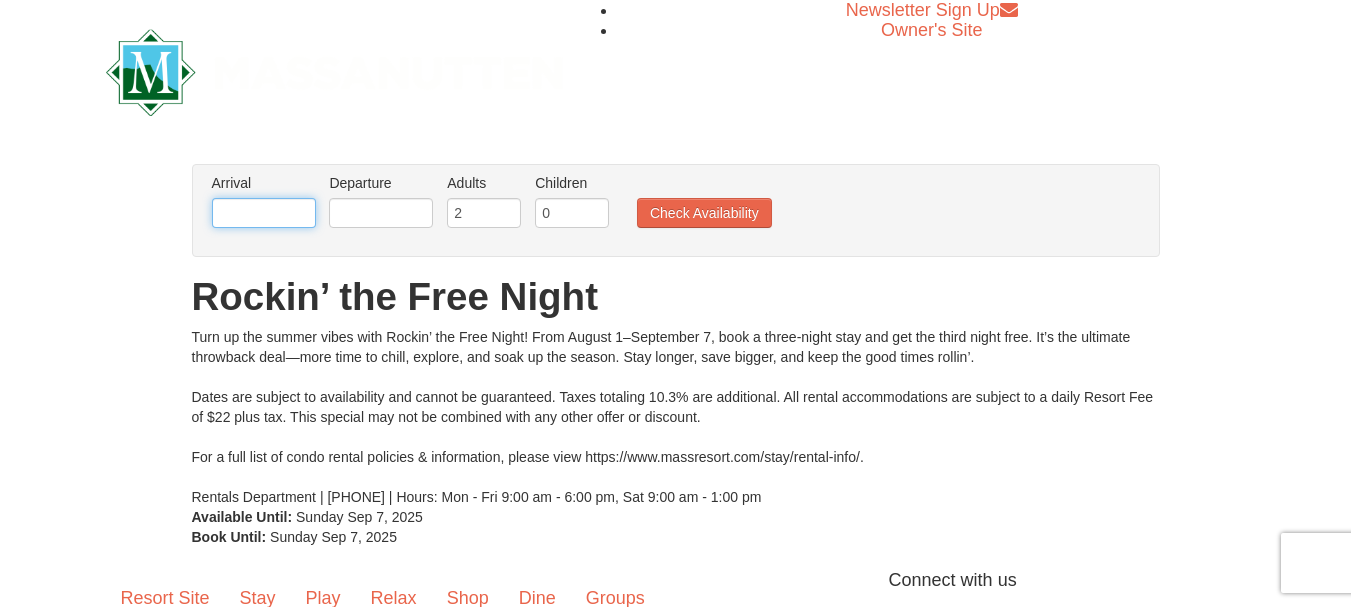 click at bounding box center [264, 213] 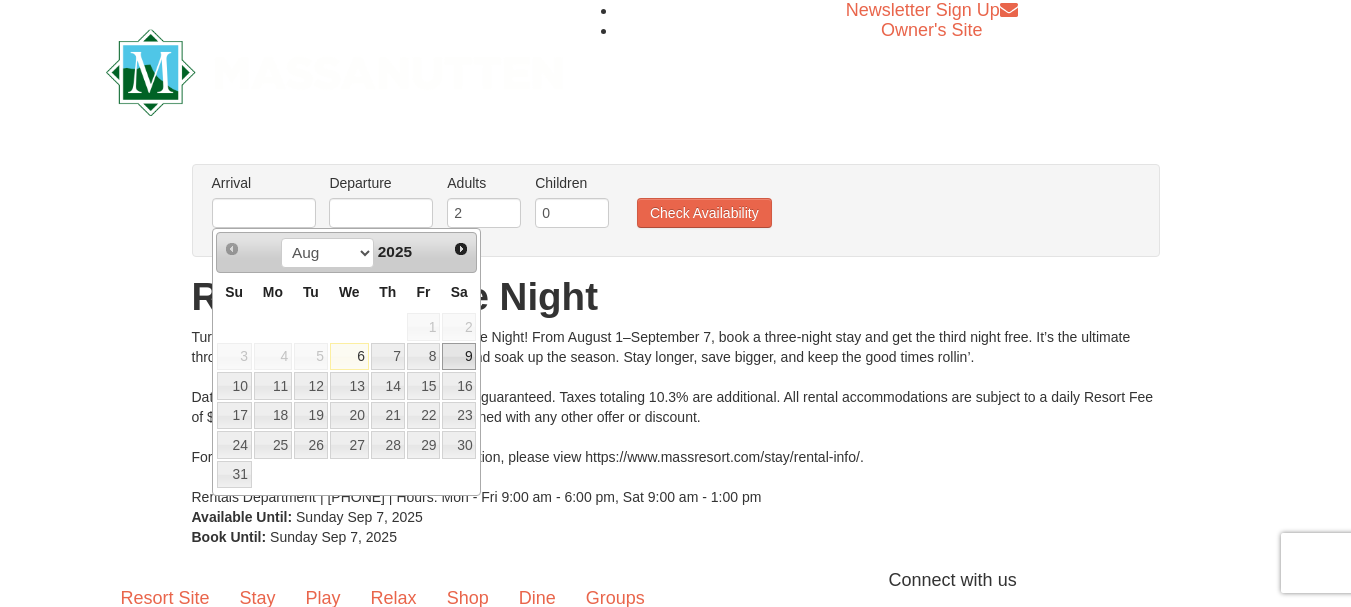 click on "9" at bounding box center (459, 357) 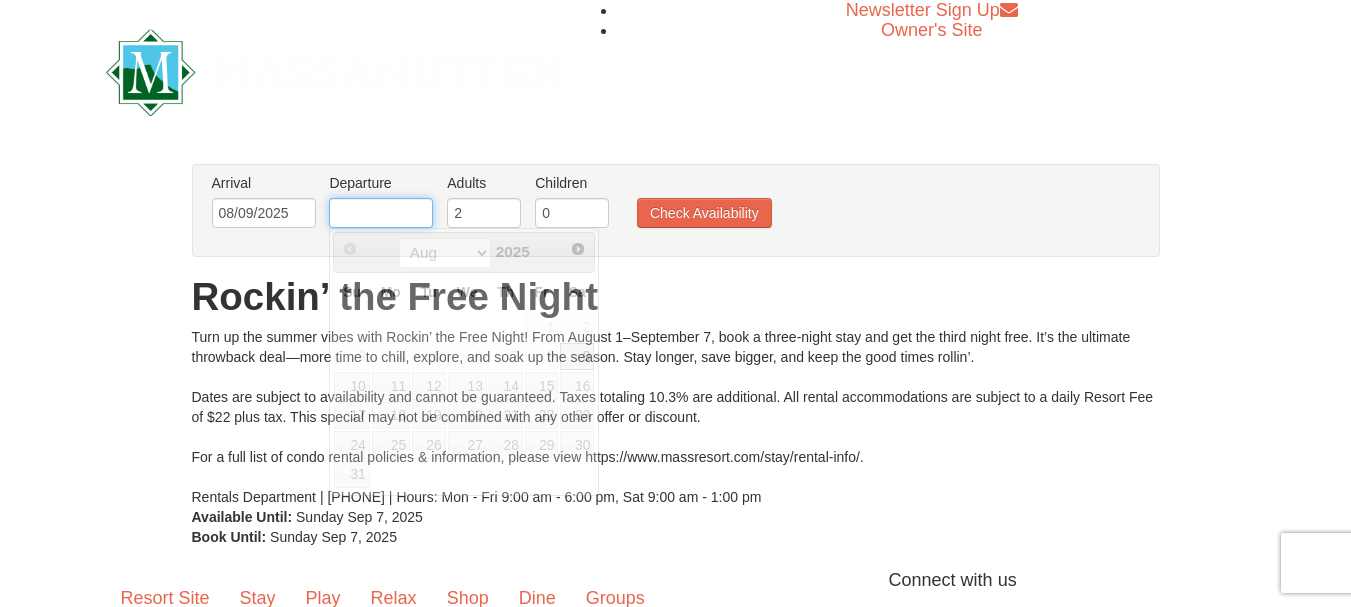 click at bounding box center (381, 213) 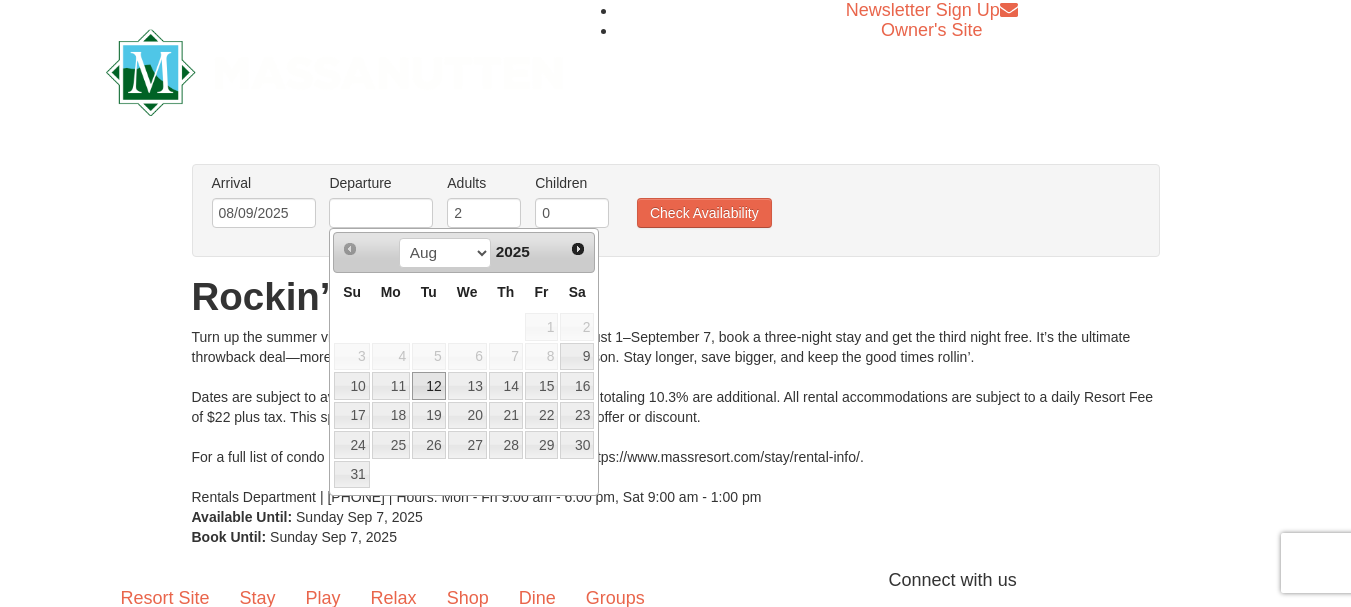 click on "12" at bounding box center [429, 386] 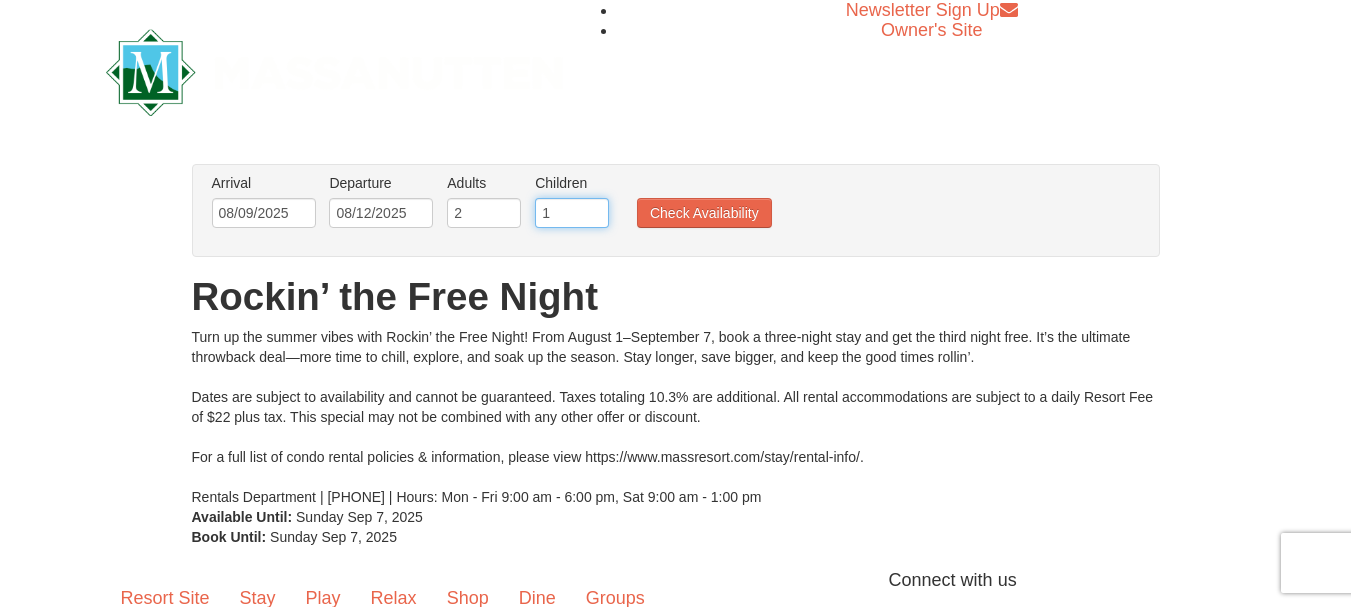 click on "1" at bounding box center [572, 213] 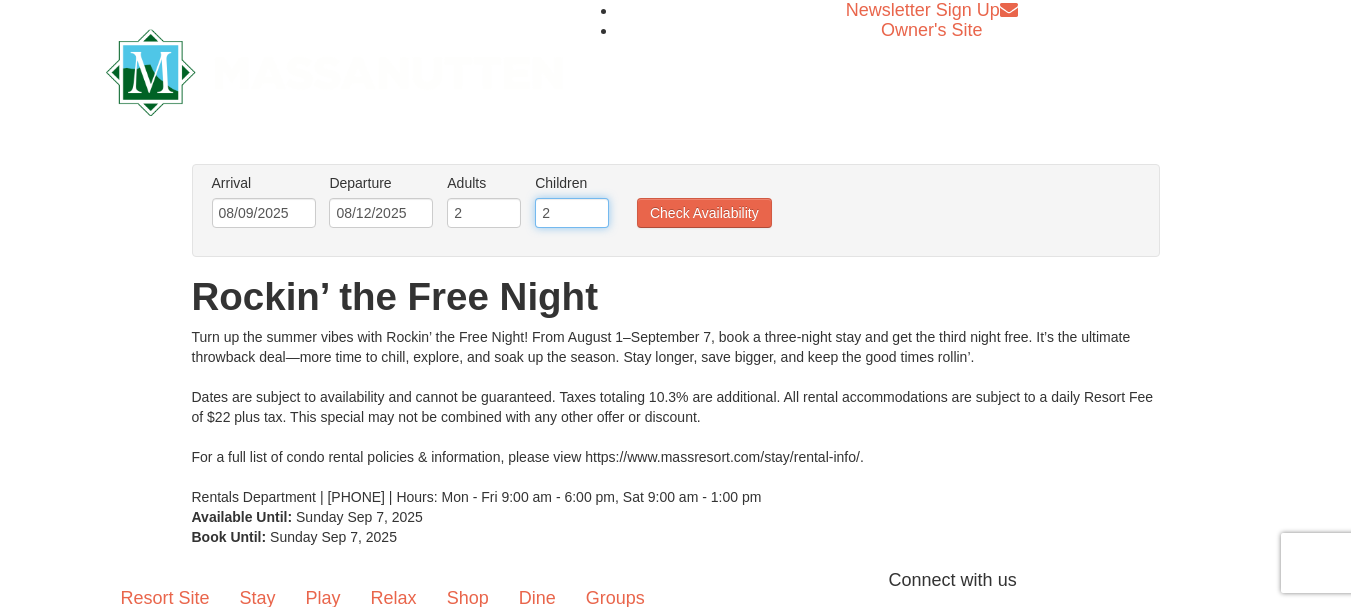 click on "2" at bounding box center (572, 213) 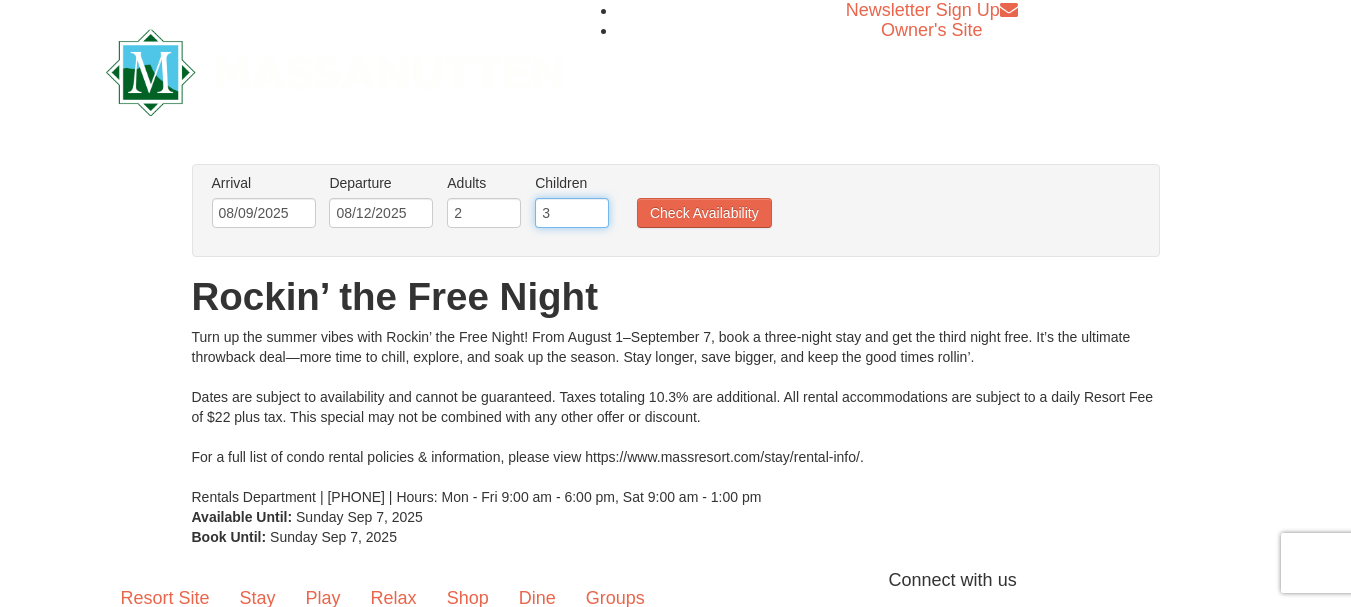 type on "3" 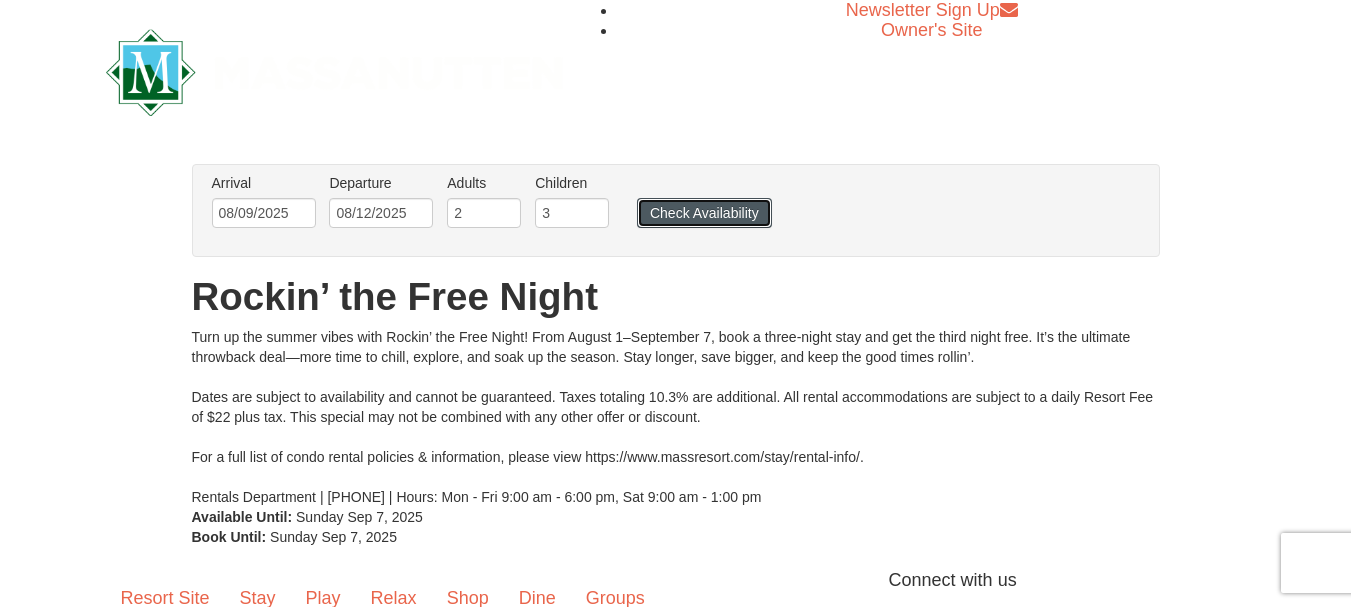 click on "Check Availability" at bounding box center [704, 213] 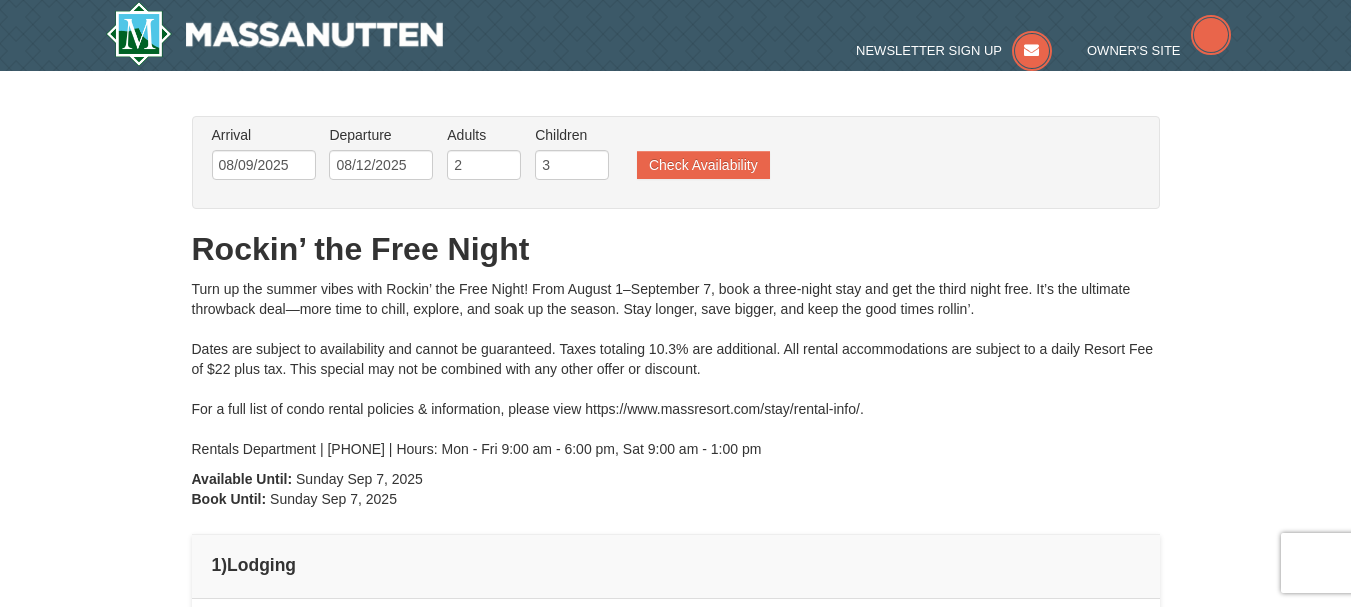 scroll, scrollTop: 0, scrollLeft: 0, axis: both 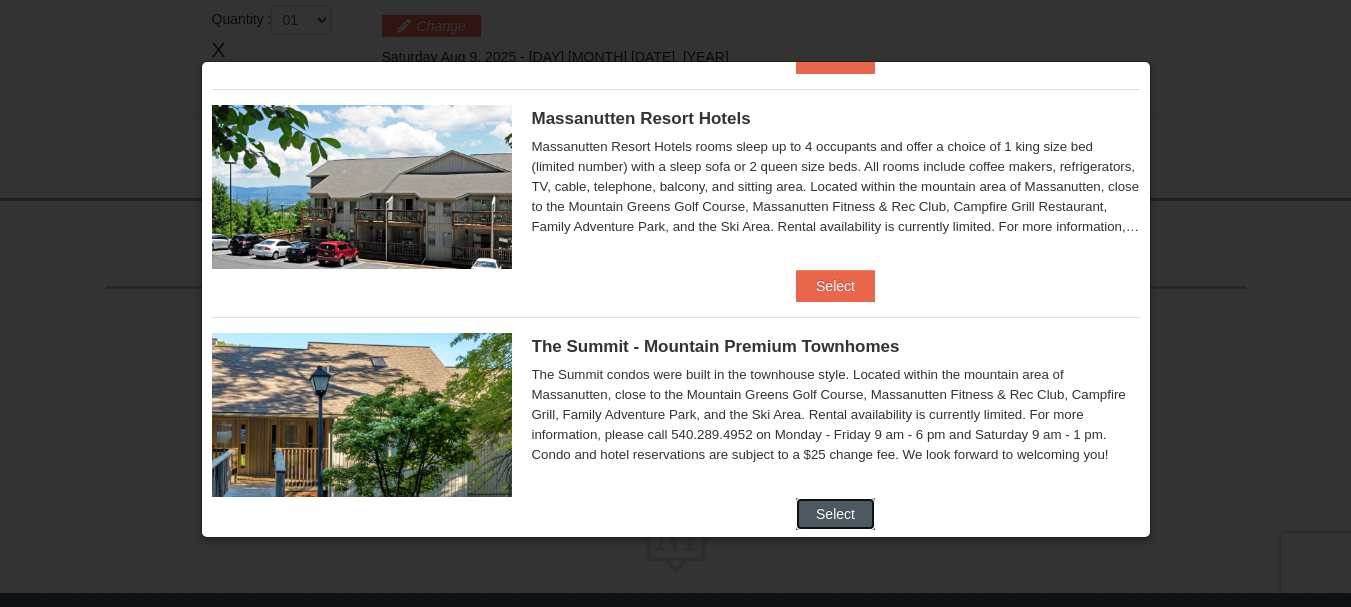 click on "Select" at bounding box center (835, 514) 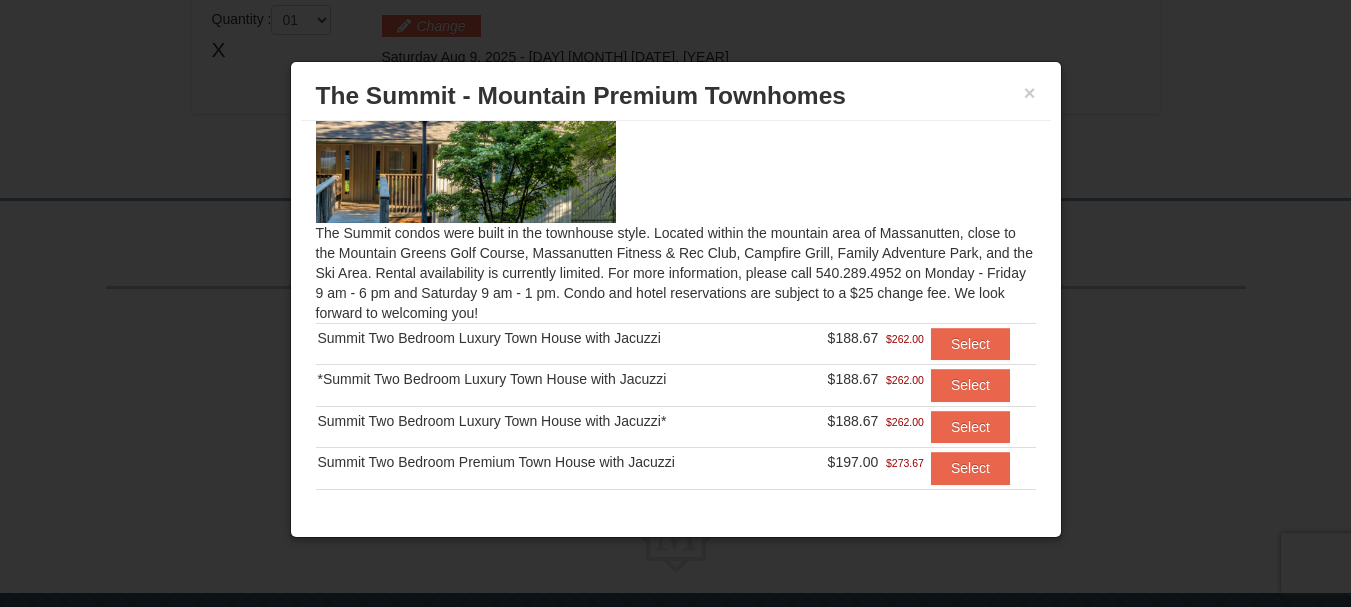 scroll, scrollTop: 85, scrollLeft: 0, axis: vertical 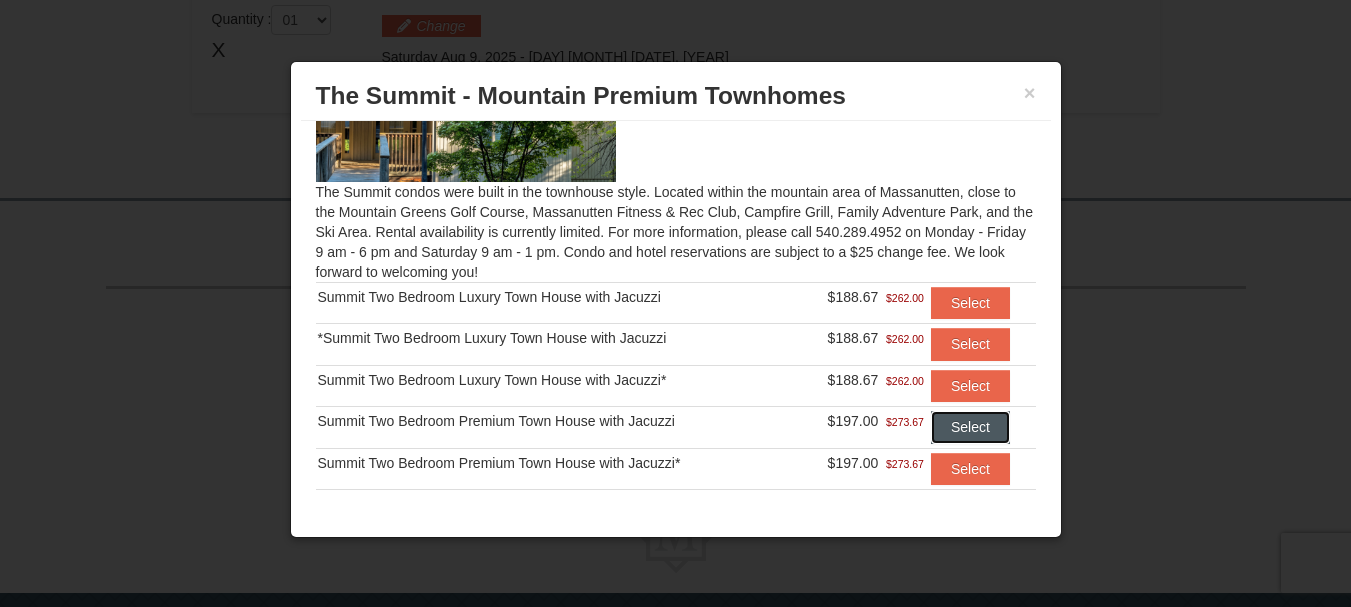 click on "Select" at bounding box center (970, 427) 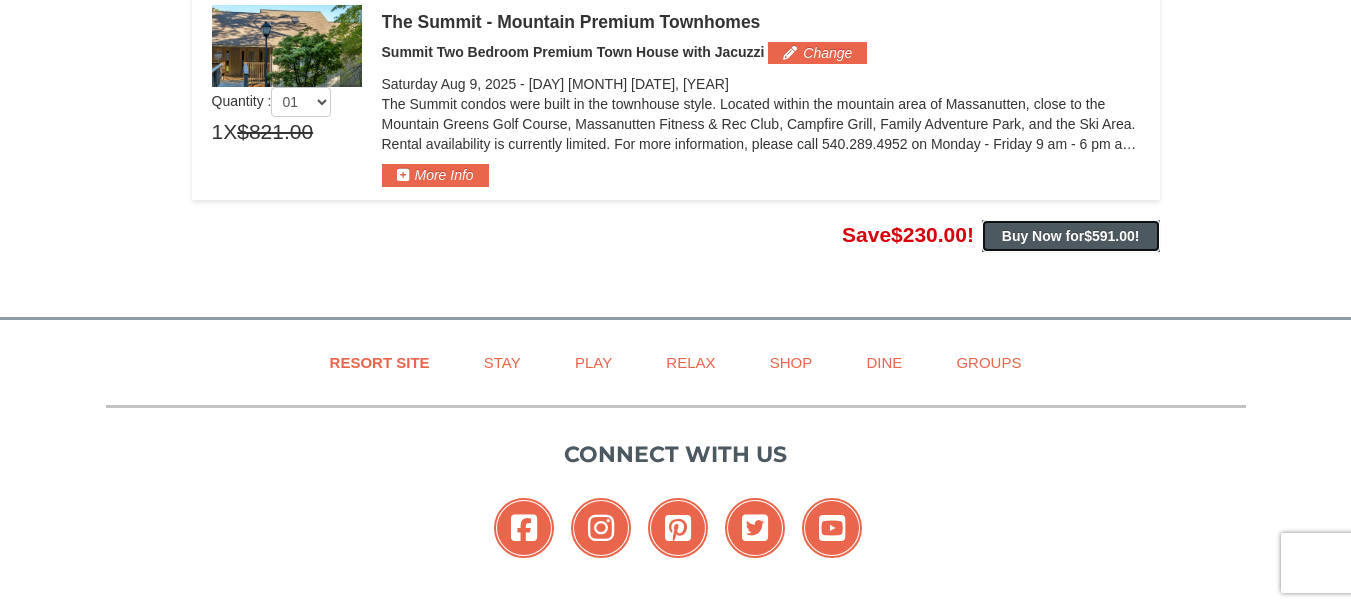 click on "Buy Now for
$591.00 !" at bounding box center (1071, 236) 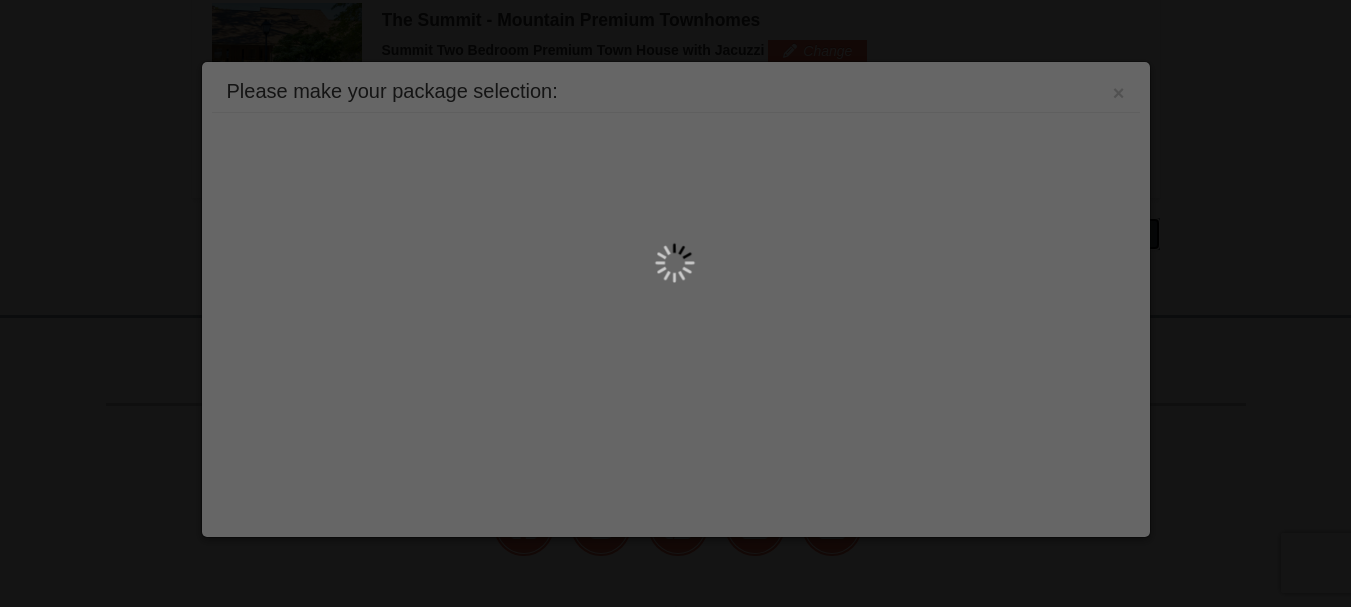 scroll, scrollTop: 615, scrollLeft: 0, axis: vertical 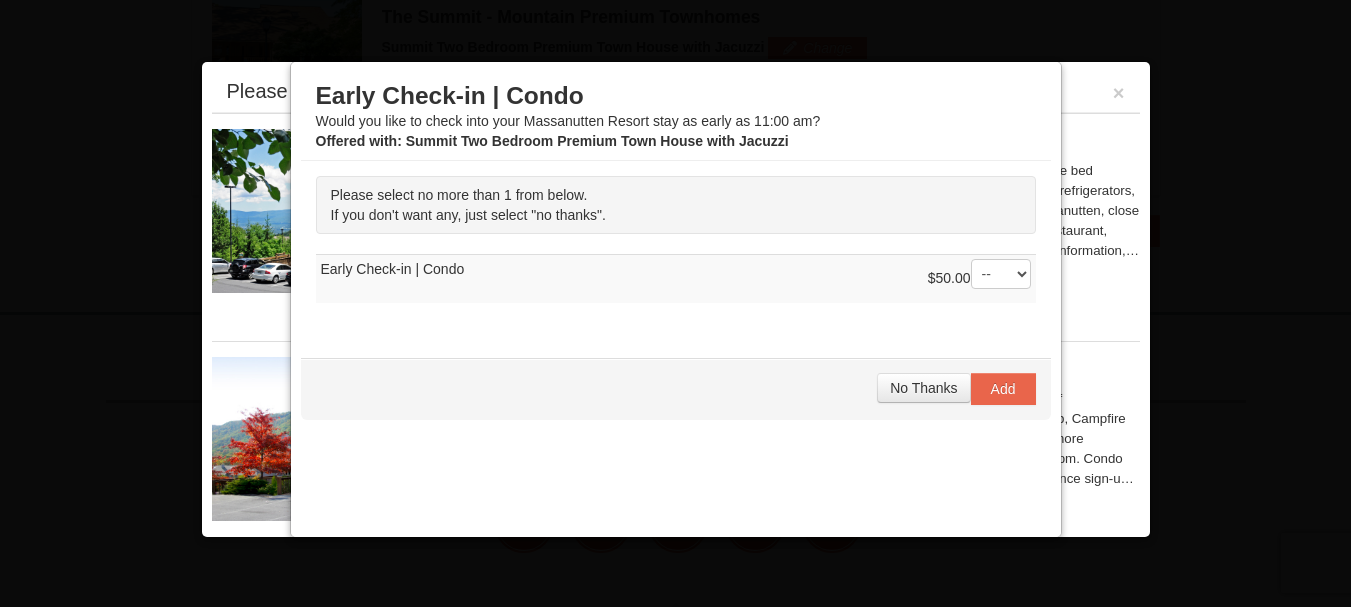 click on "--
01" at bounding box center (1001, 274) 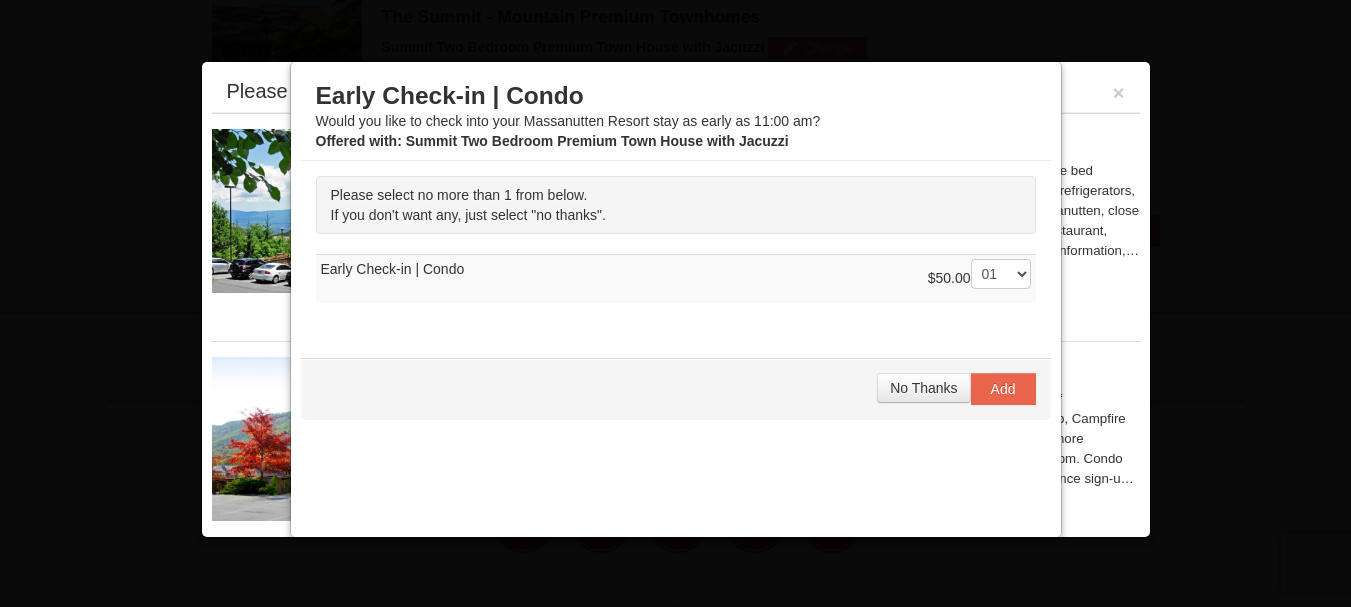 click on "--
01" at bounding box center [1001, 274] 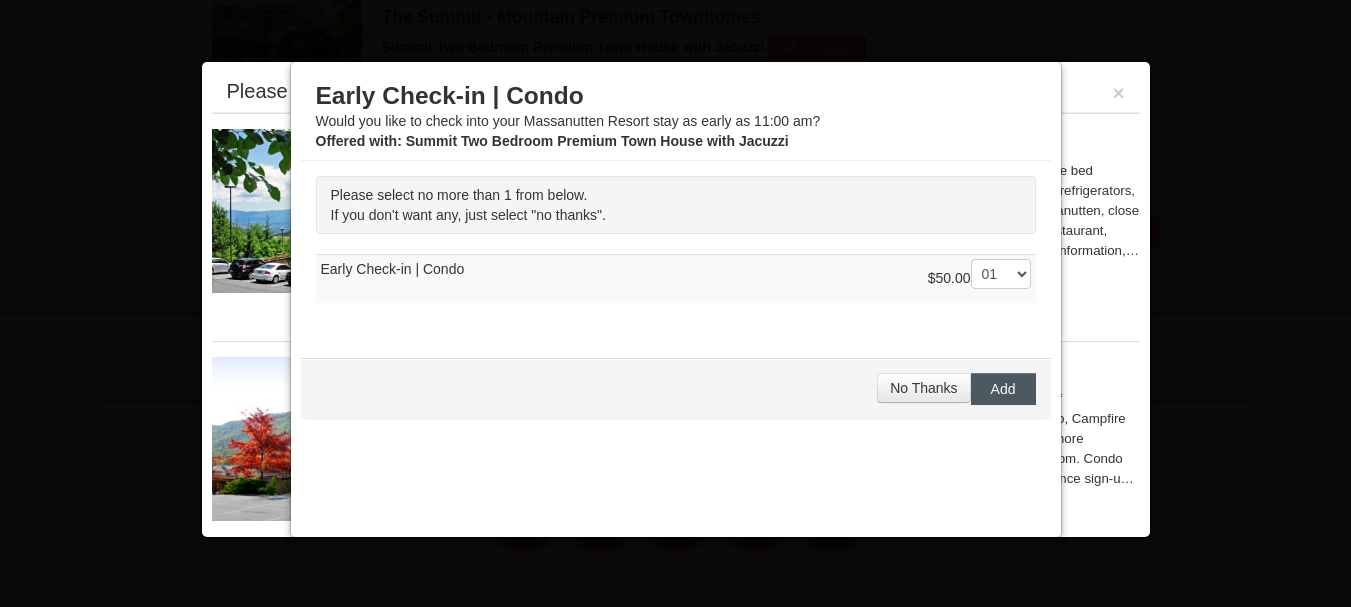 click on "Add" at bounding box center (1003, 389) 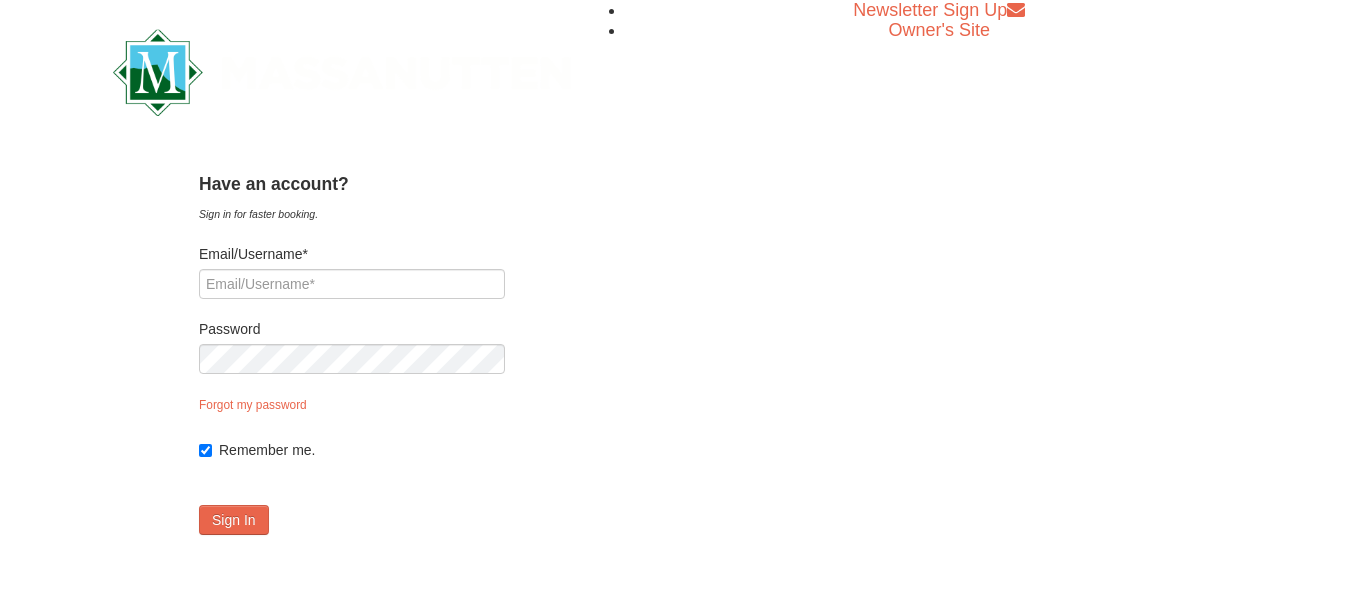 scroll, scrollTop: 0, scrollLeft: 0, axis: both 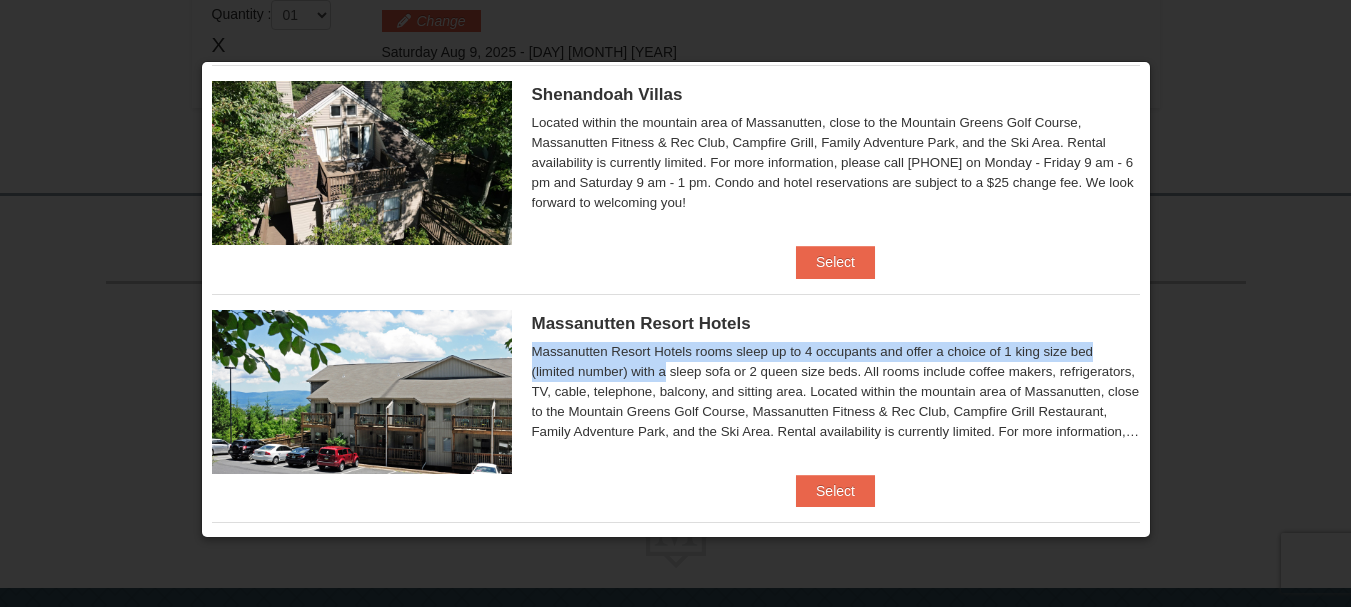 drag, startPoint x: 1088, startPoint y: 333, endPoint x: 1114, endPoint y: 420, distance: 90.80198 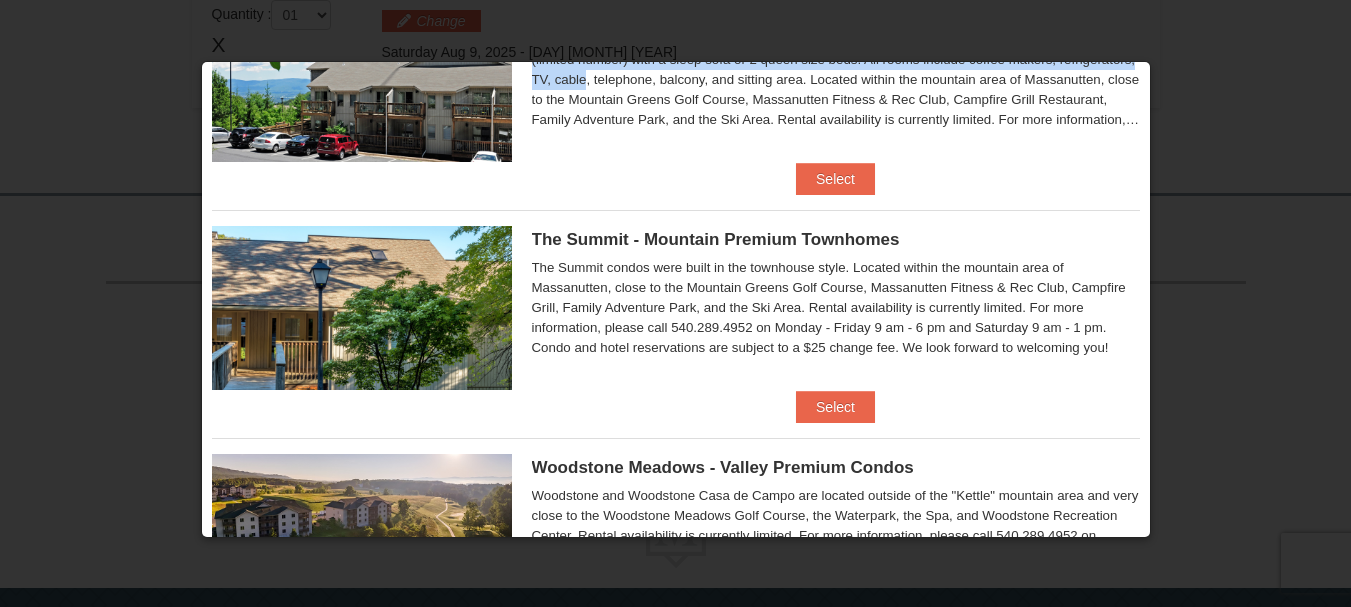 scroll, scrollTop: 595, scrollLeft: 0, axis: vertical 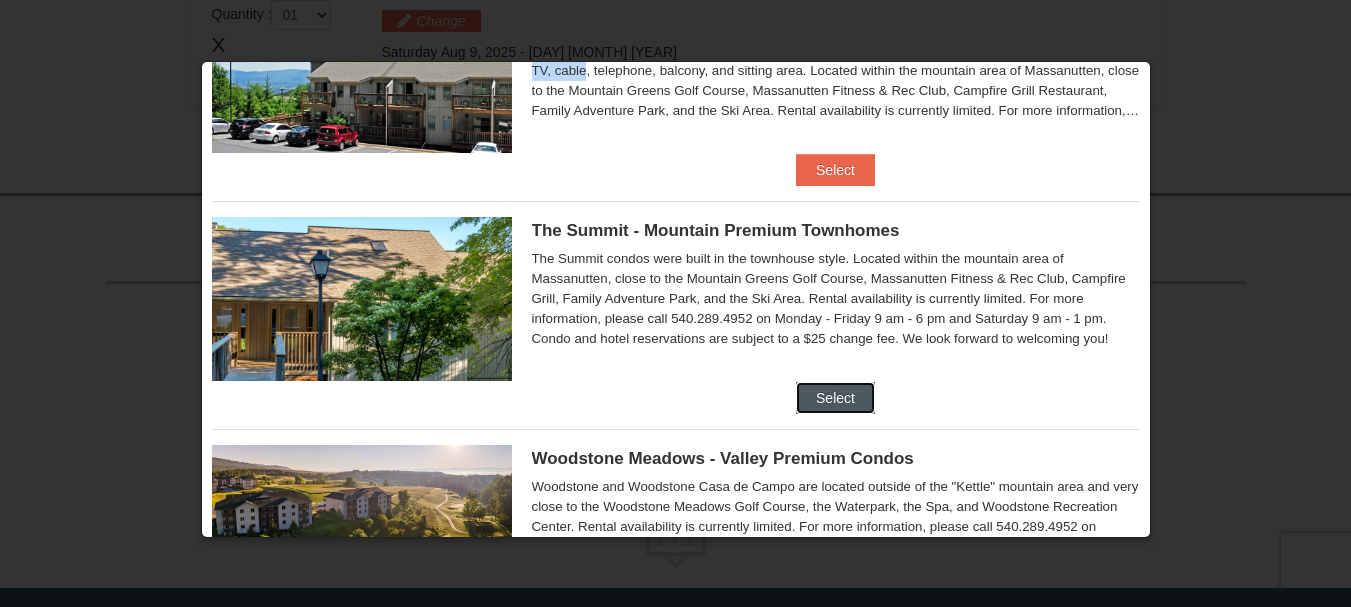 click on "Select" at bounding box center (835, 398) 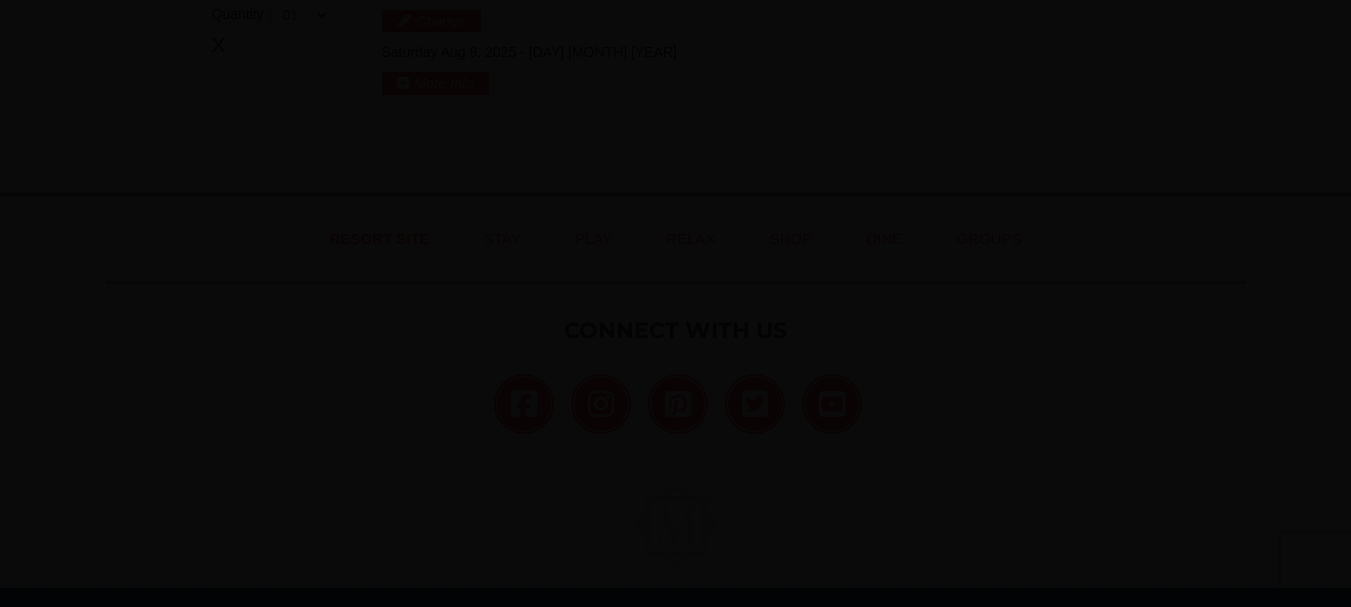 click on "Browser Not Supported
We notice you are using a browser which will not provide the best experience. We recommend using newer versions Chrome, Firefox, and Edge.
Chrome
Firefox
Edge
Safari
Select your preferred browser above to download.
Continue Anyway
Skip to Main Content
Skip to Main Content
Newsletter Sign Up
Owner's Site
×" at bounding box center (675, 28) 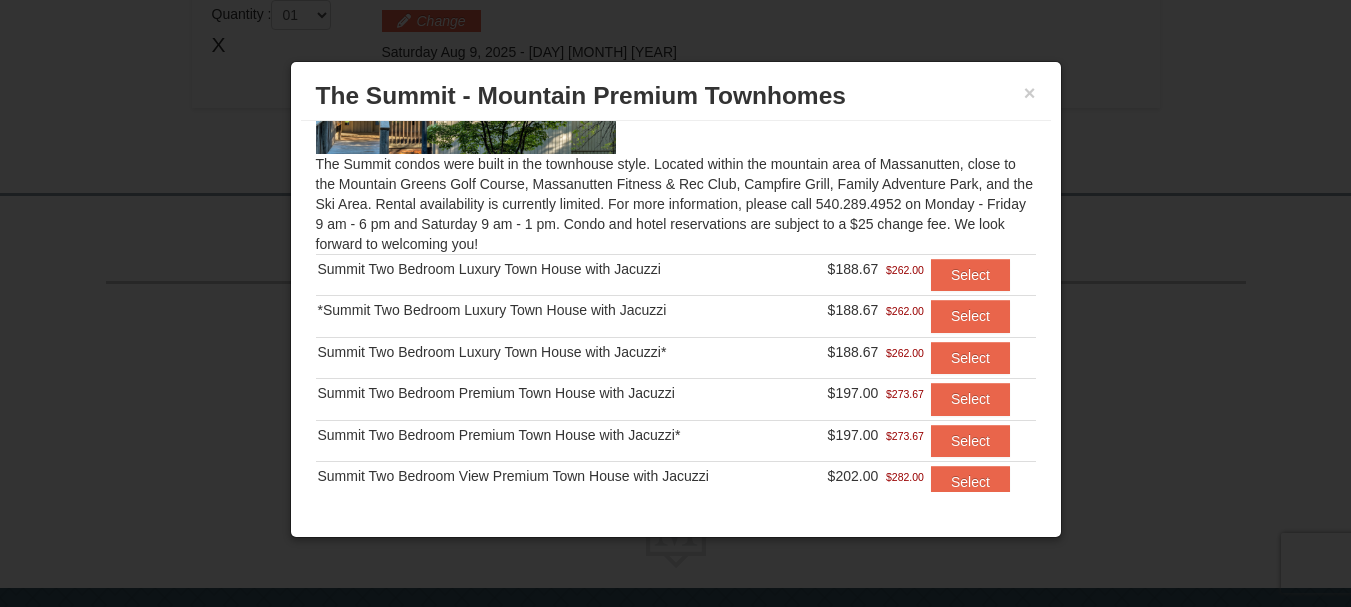 scroll, scrollTop: 160, scrollLeft: 0, axis: vertical 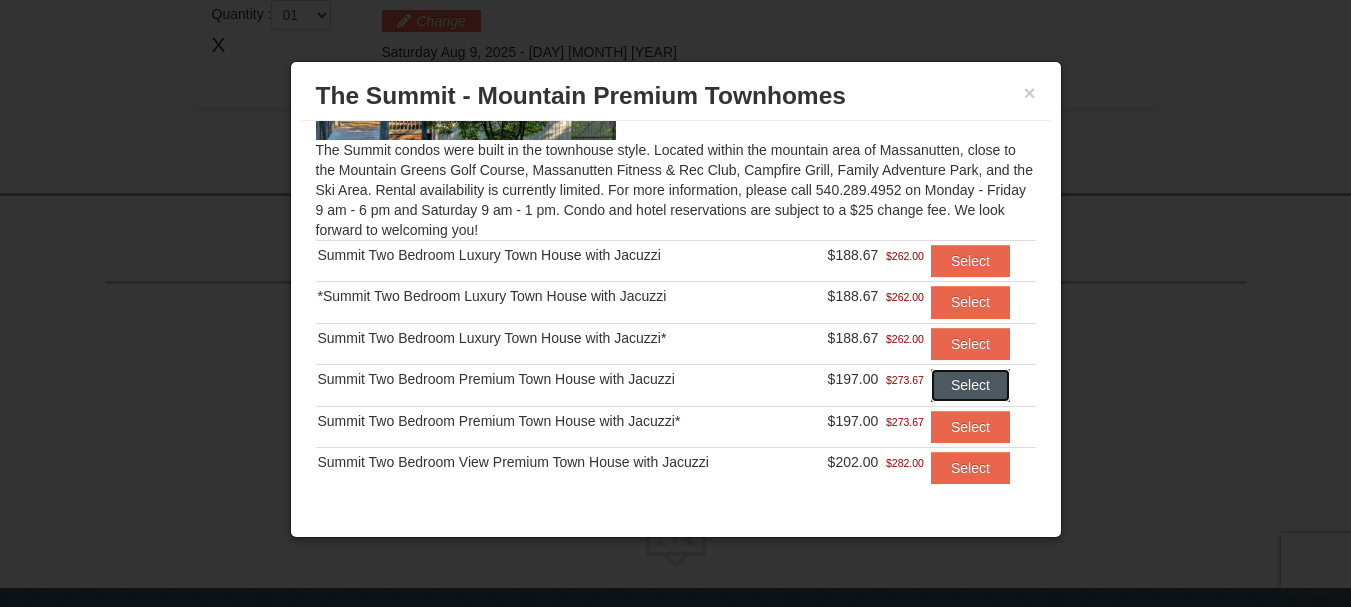 click on "Select" at bounding box center (970, 385) 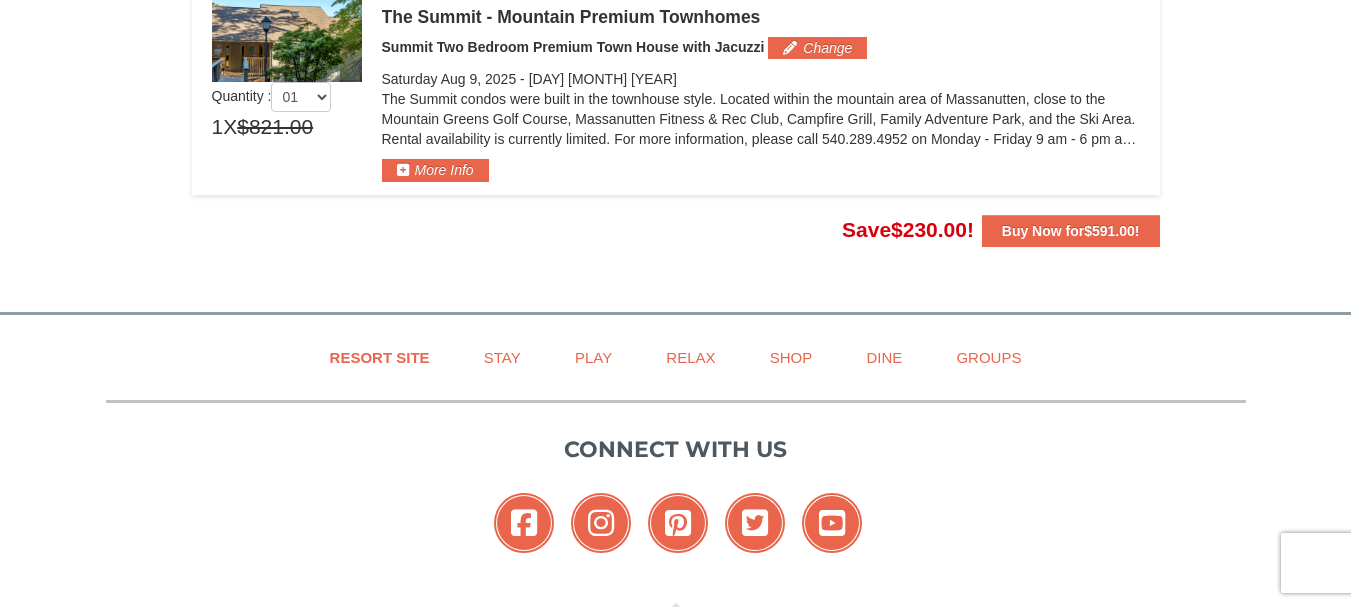 scroll, scrollTop: 483, scrollLeft: 0, axis: vertical 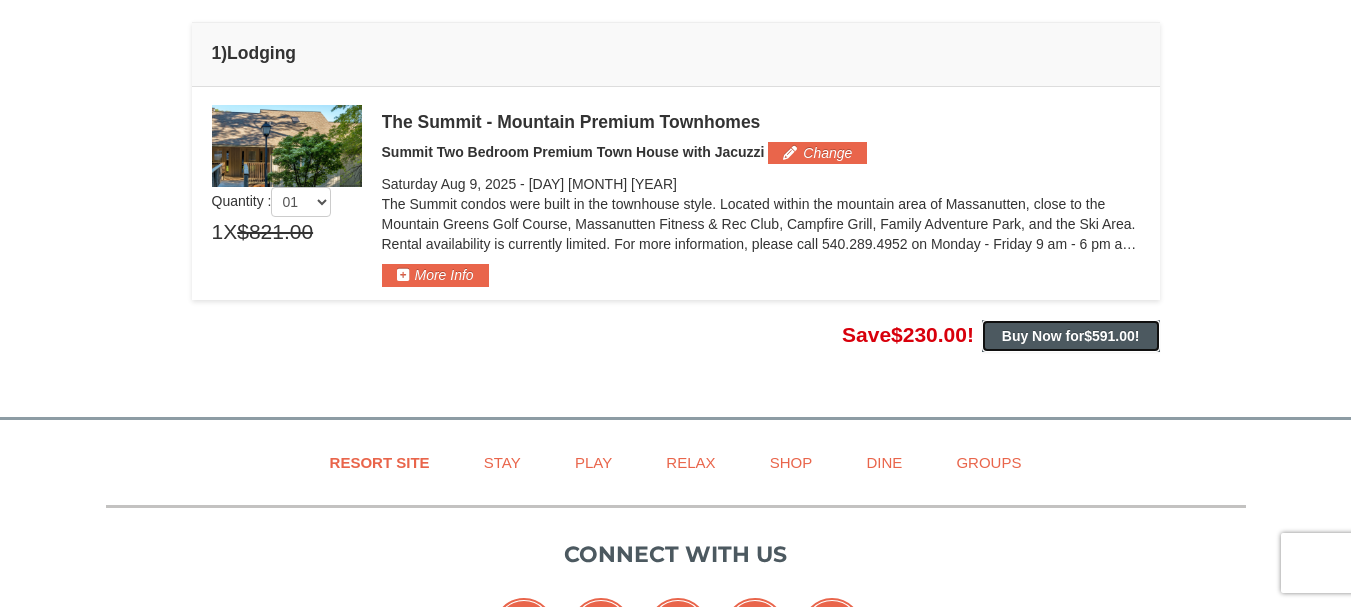 click on "Buy Now for
$591.00 !" at bounding box center [1071, 336] 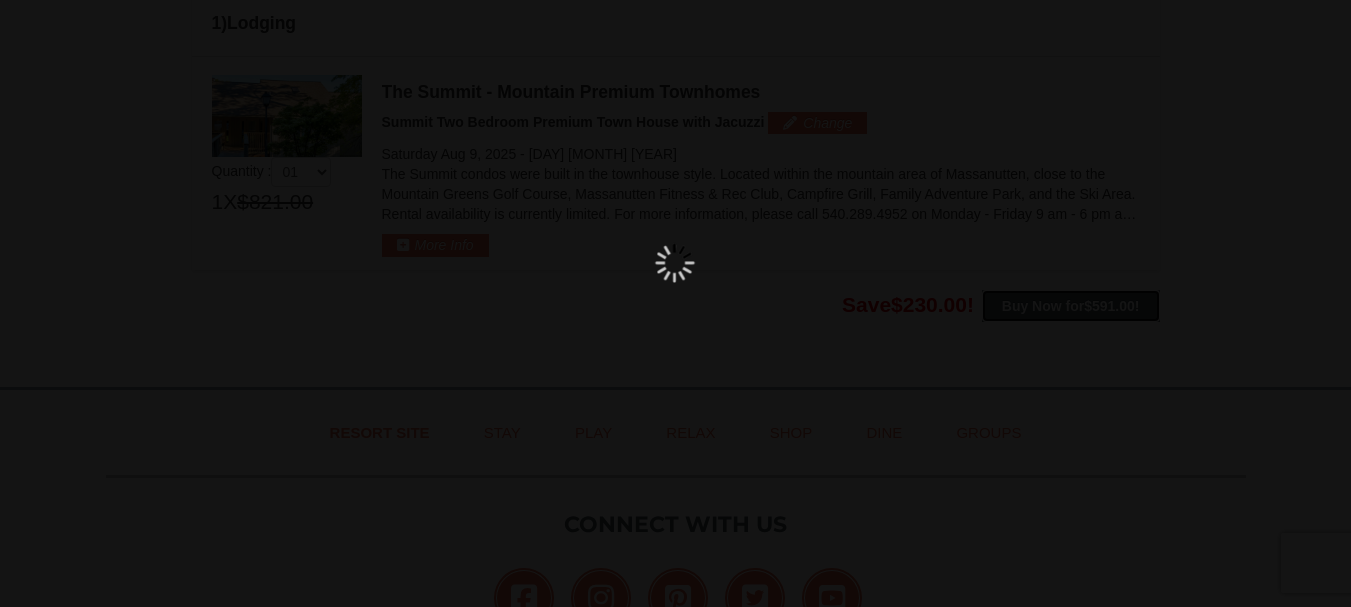 scroll, scrollTop: 570, scrollLeft: 0, axis: vertical 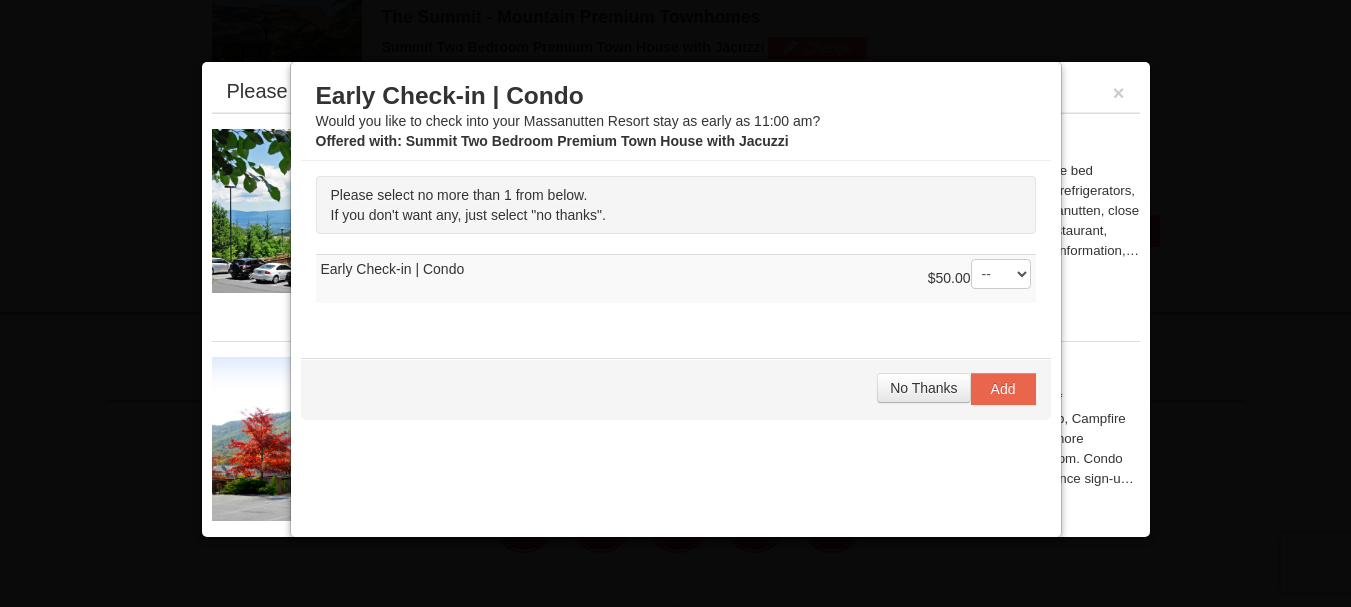 click on "--
01" at bounding box center [1001, 274] 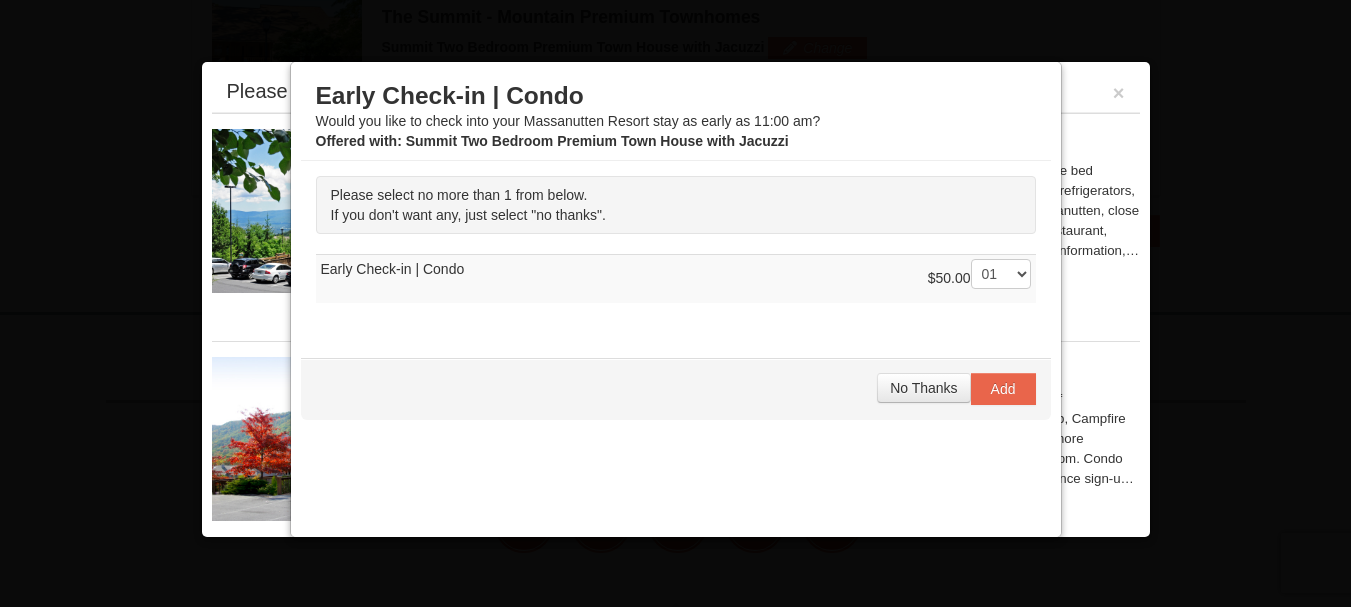 click on "--
01" at bounding box center [1001, 274] 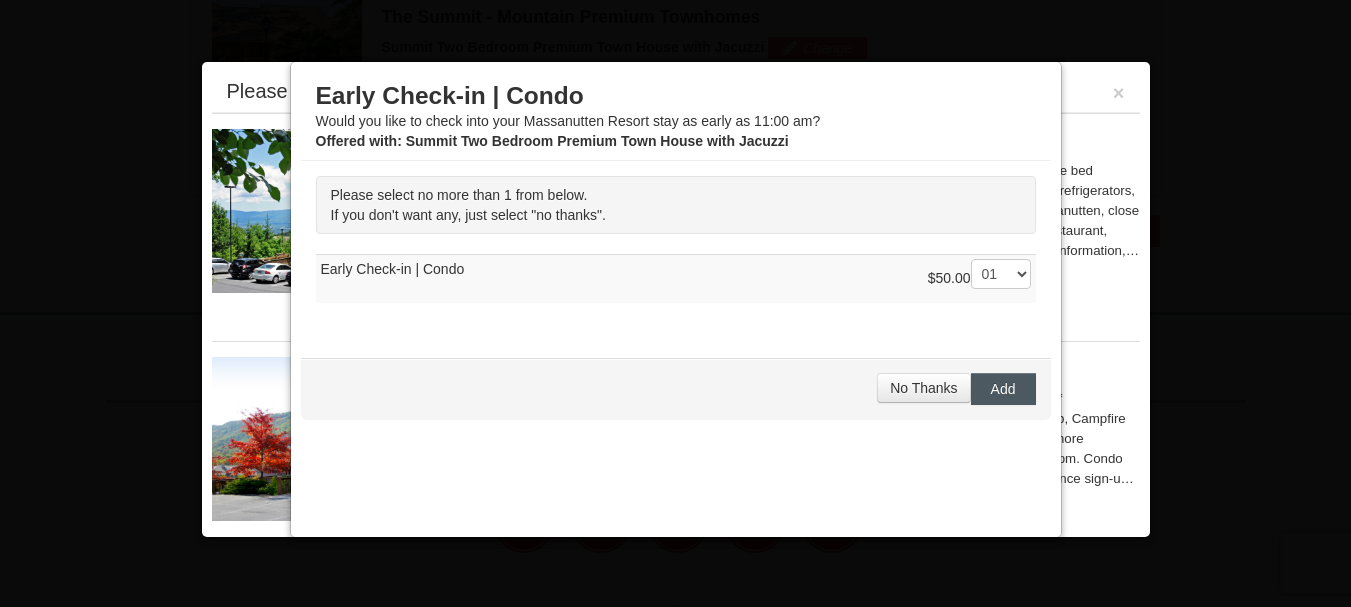 click on "Add" at bounding box center (1003, 389) 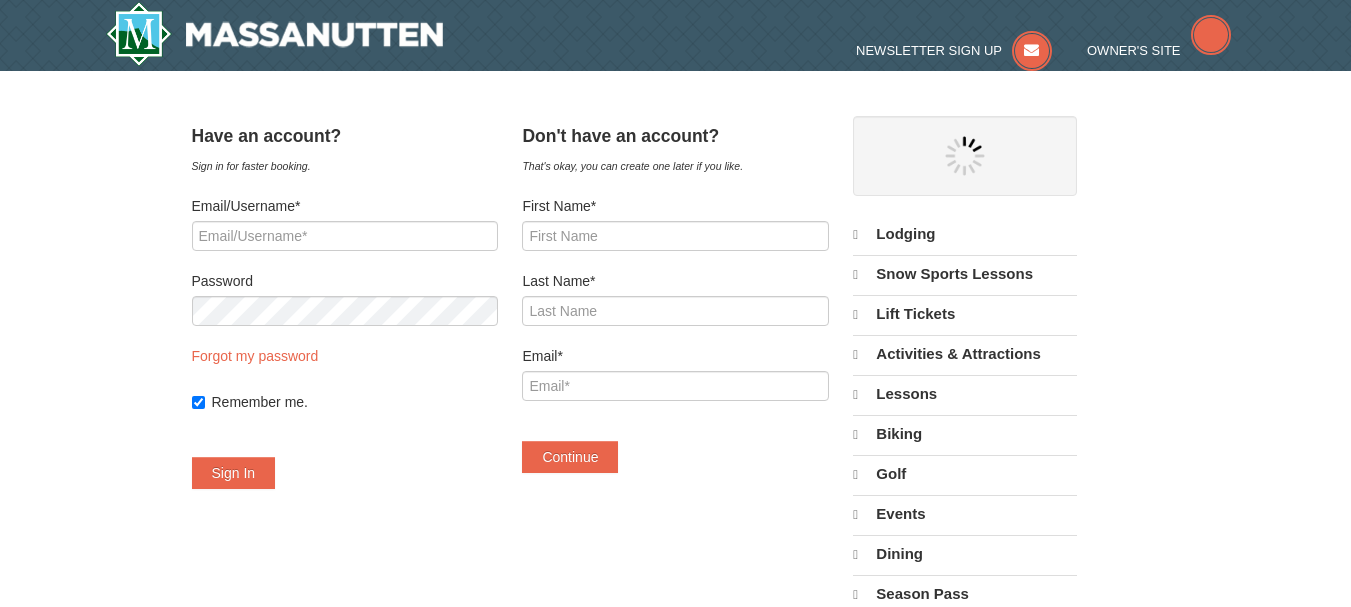 scroll, scrollTop: 0, scrollLeft: 0, axis: both 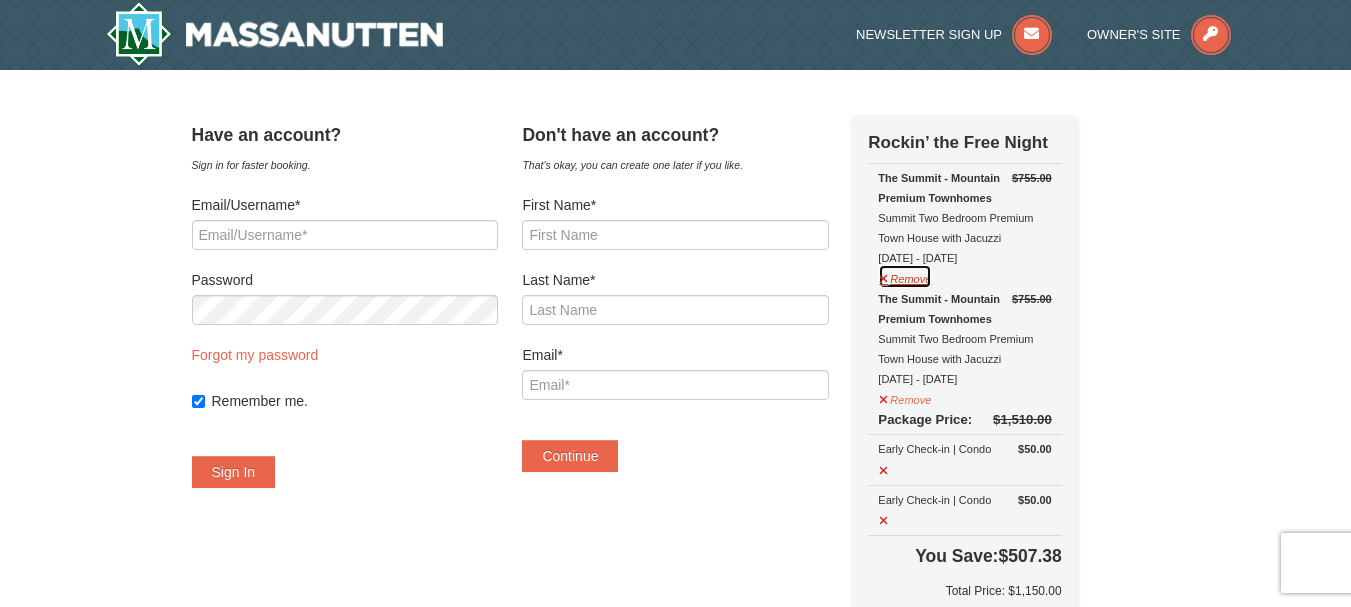 click on "Remove" at bounding box center [905, 276] 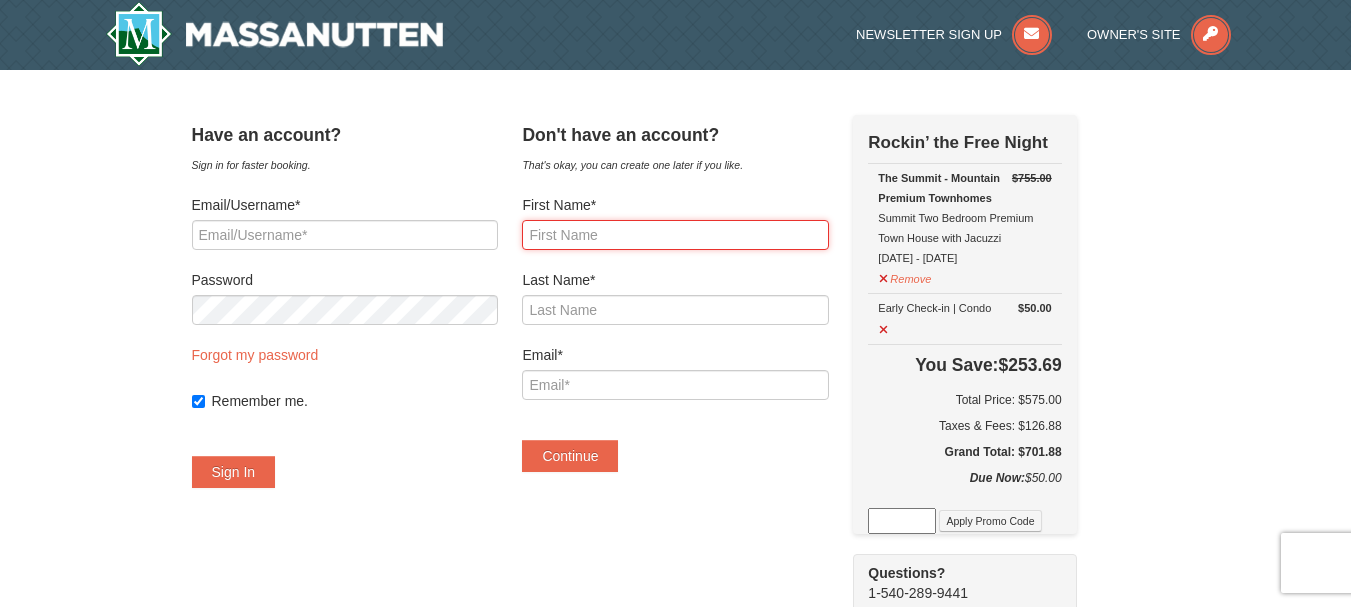 click on "First Name*" at bounding box center [675, 235] 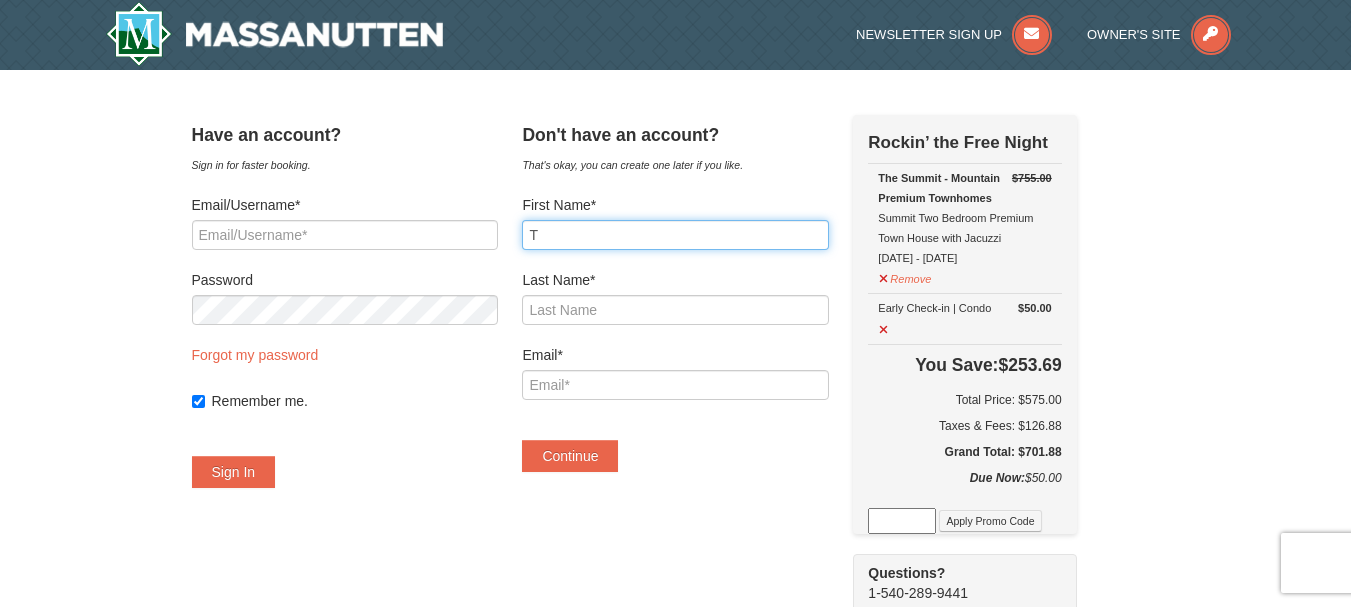 type on "[FIRST]" 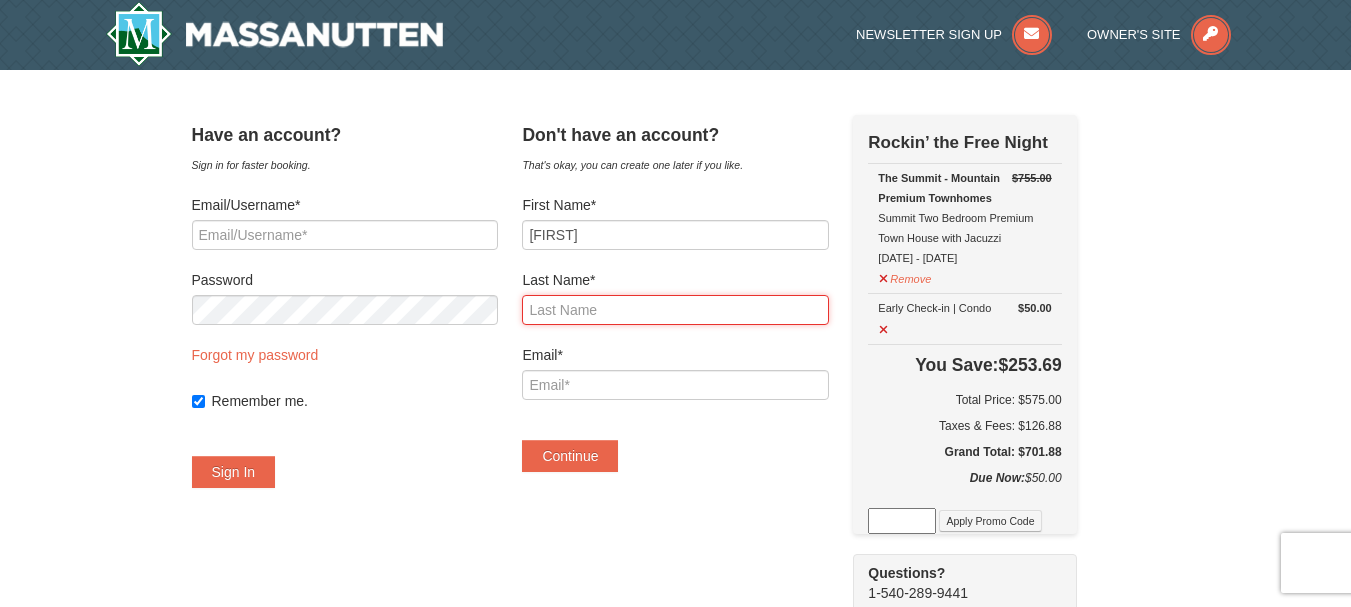 type on "[LAST]" 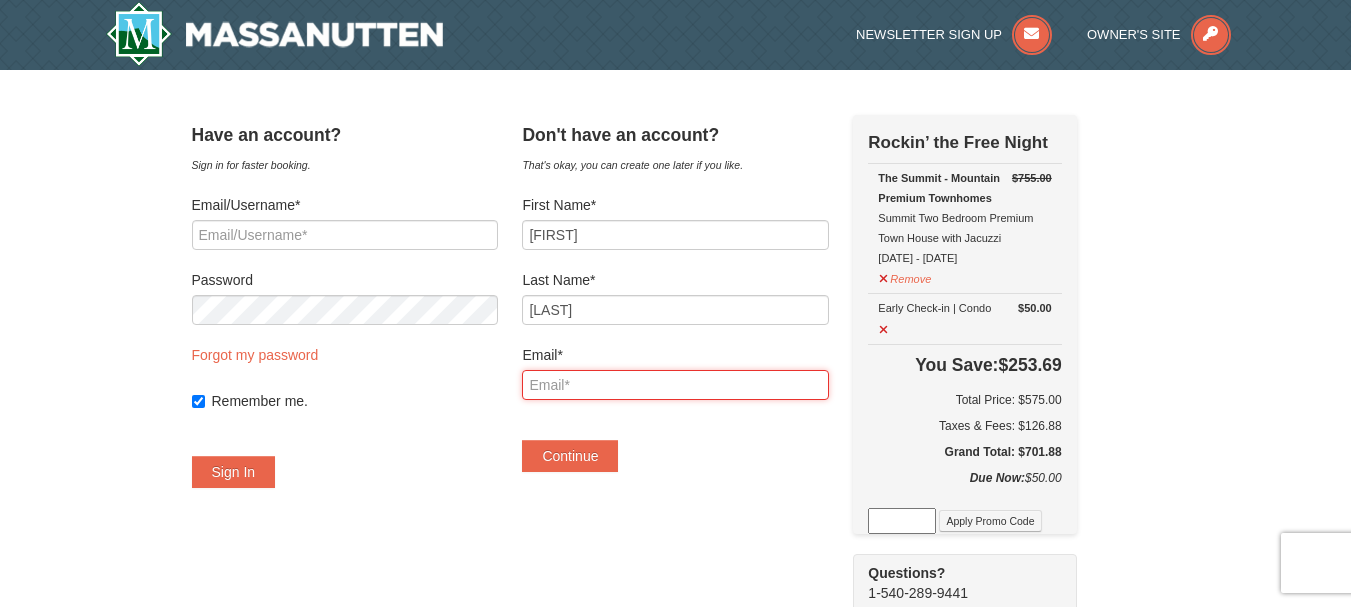 type on "[EMAIL]" 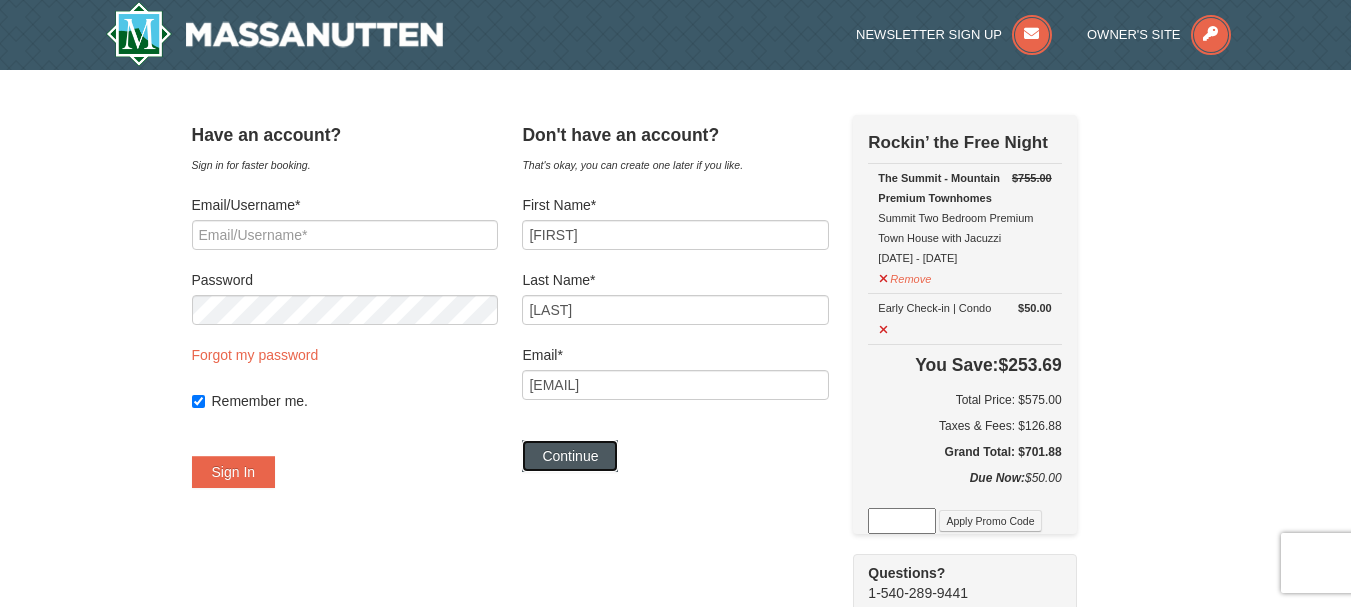 click on "Continue" at bounding box center [570, 456] 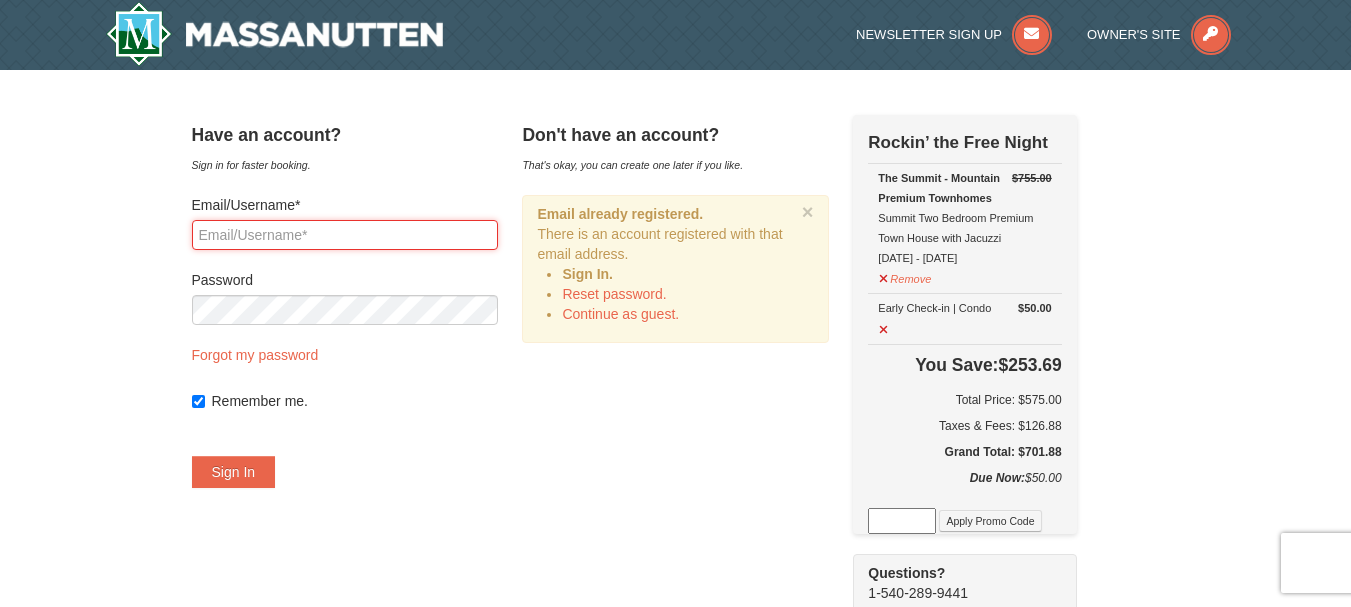 click on "Email/Username*" at bounding box center [345, 235] 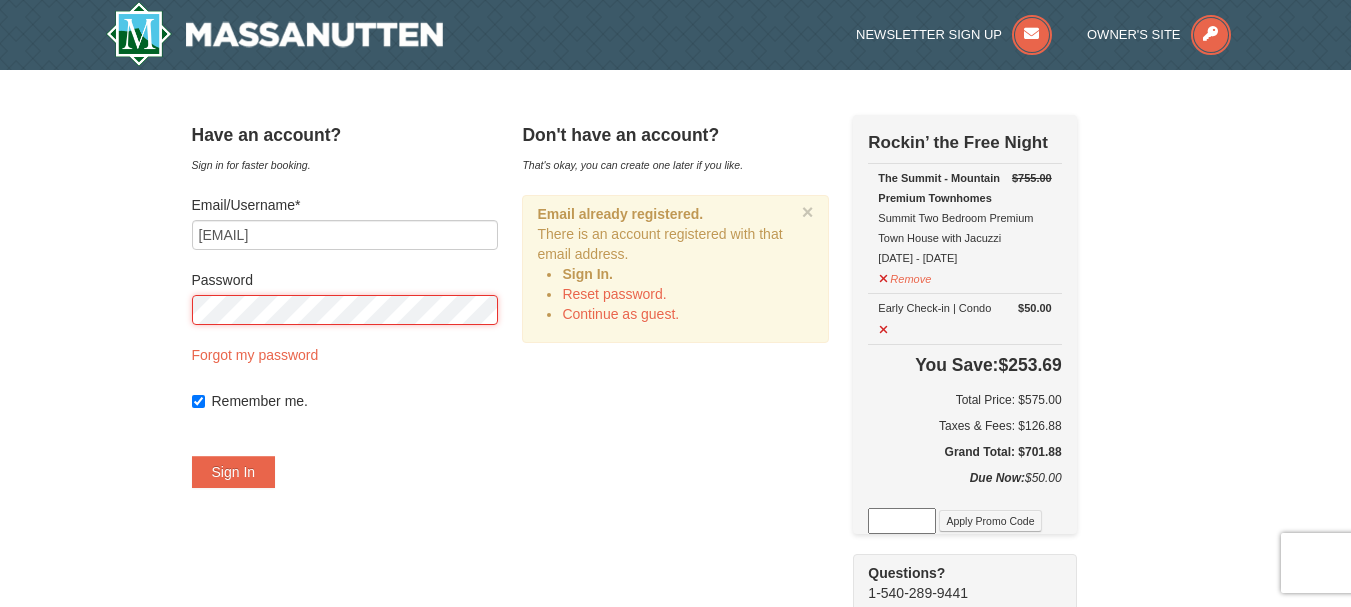 click on "Sign In" at bounding box center (234, 472) 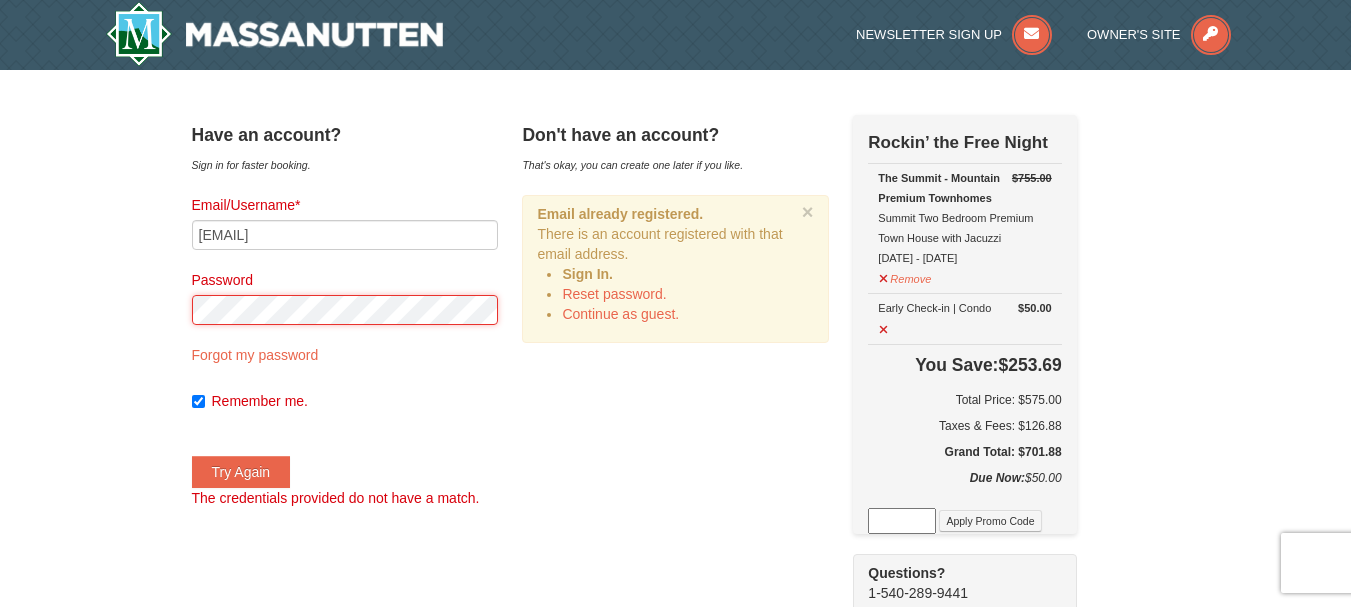 click on "Try Again" at bounding box center (241, 472) 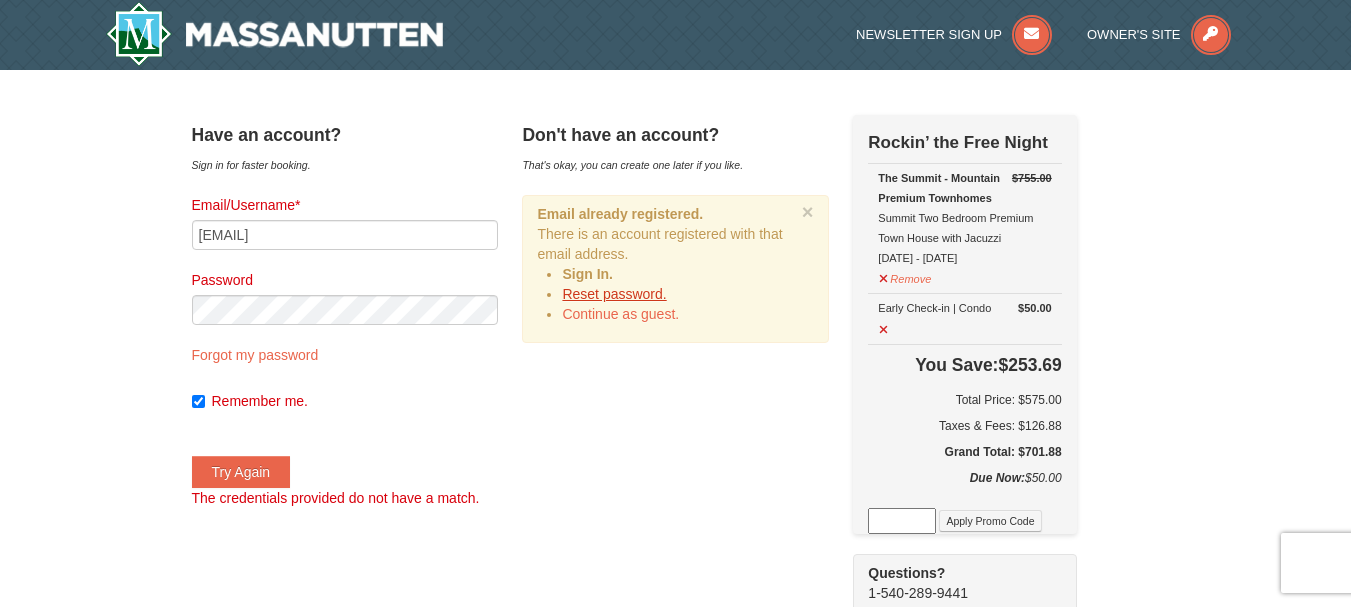 click on "Reset password." at bounding box center [614, 294] 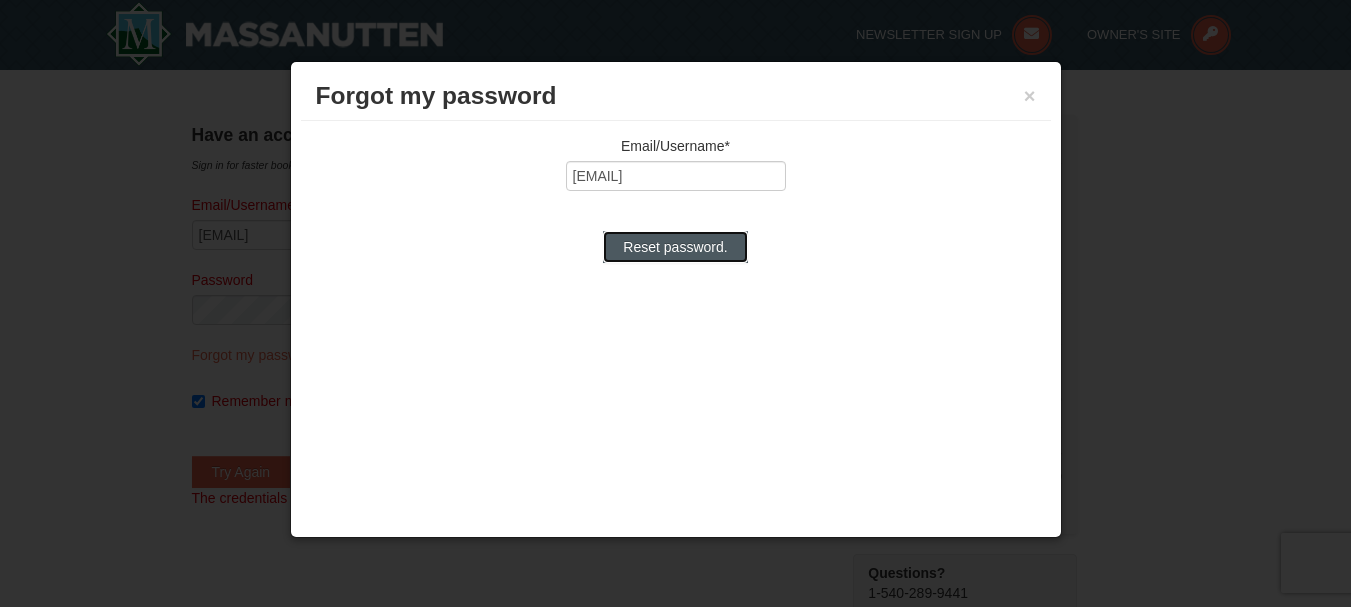 click on "Reset password." at bounding box center [675, 247] 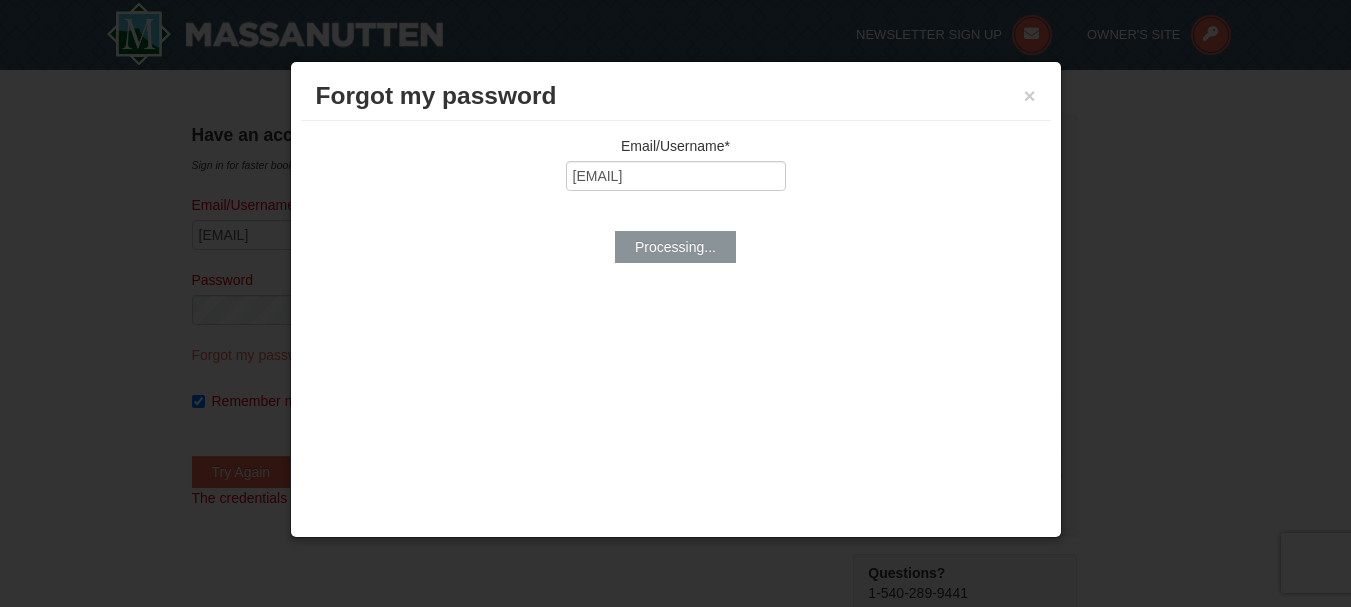 type on "tamera.duarte@yahoo.com" 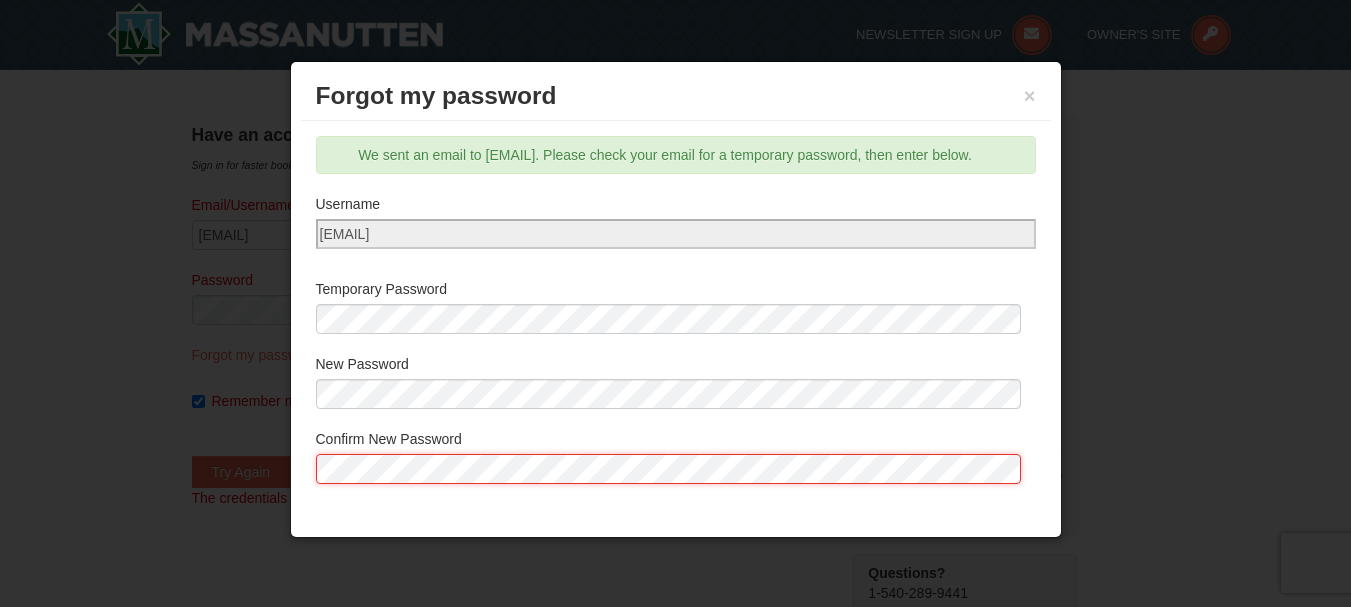 scroll, scrollTop: 12, scrollLeft: 0, axis: vertical 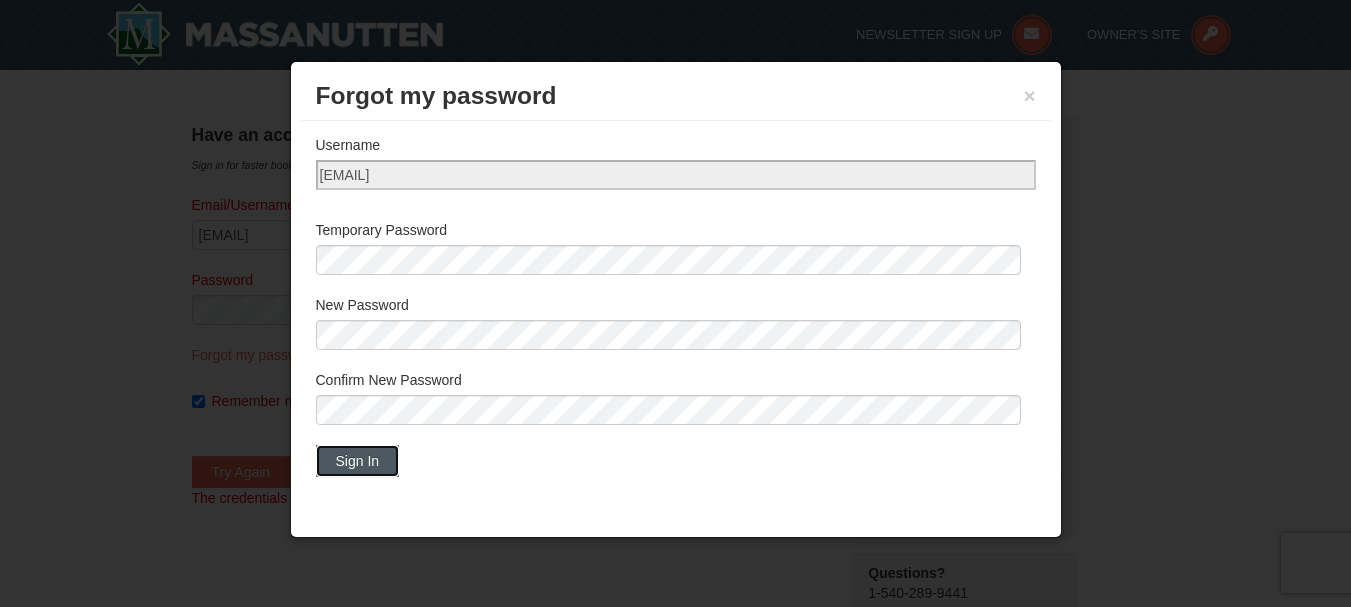 click on "Sign In" at bounding box center [358, 461] 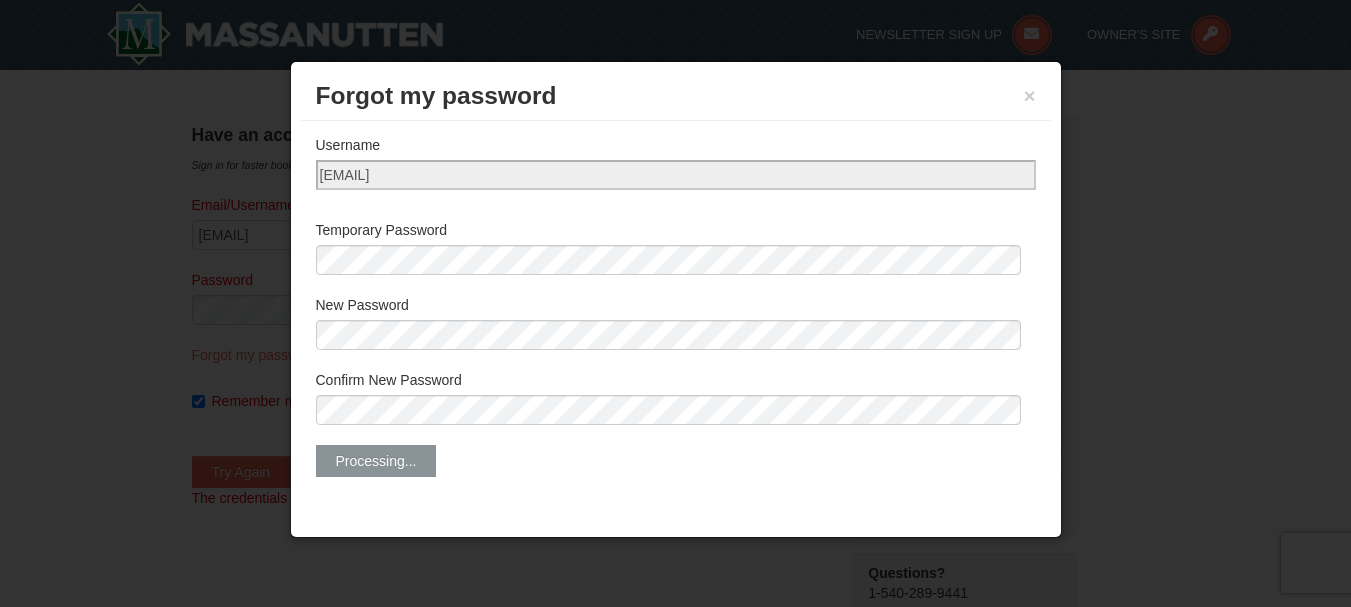 scroll, scrollTop: 0, scrollLeft: 0, axis: both 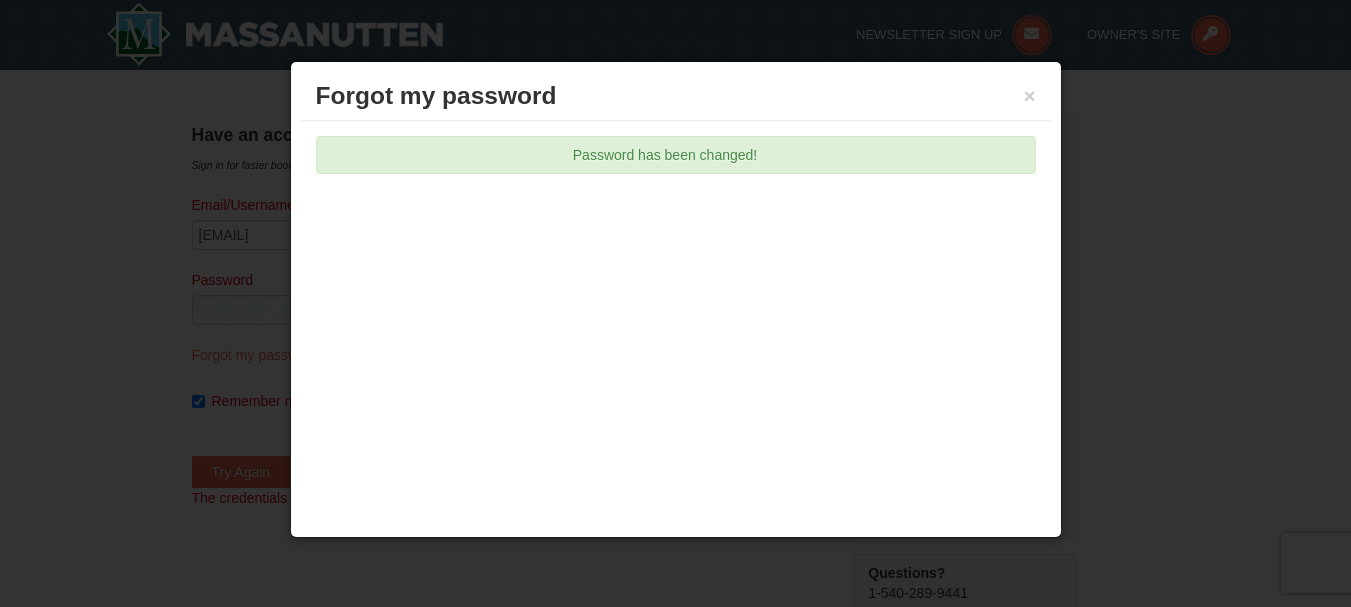 click on "Forgot my password
×" at bounding box center (676, 96) 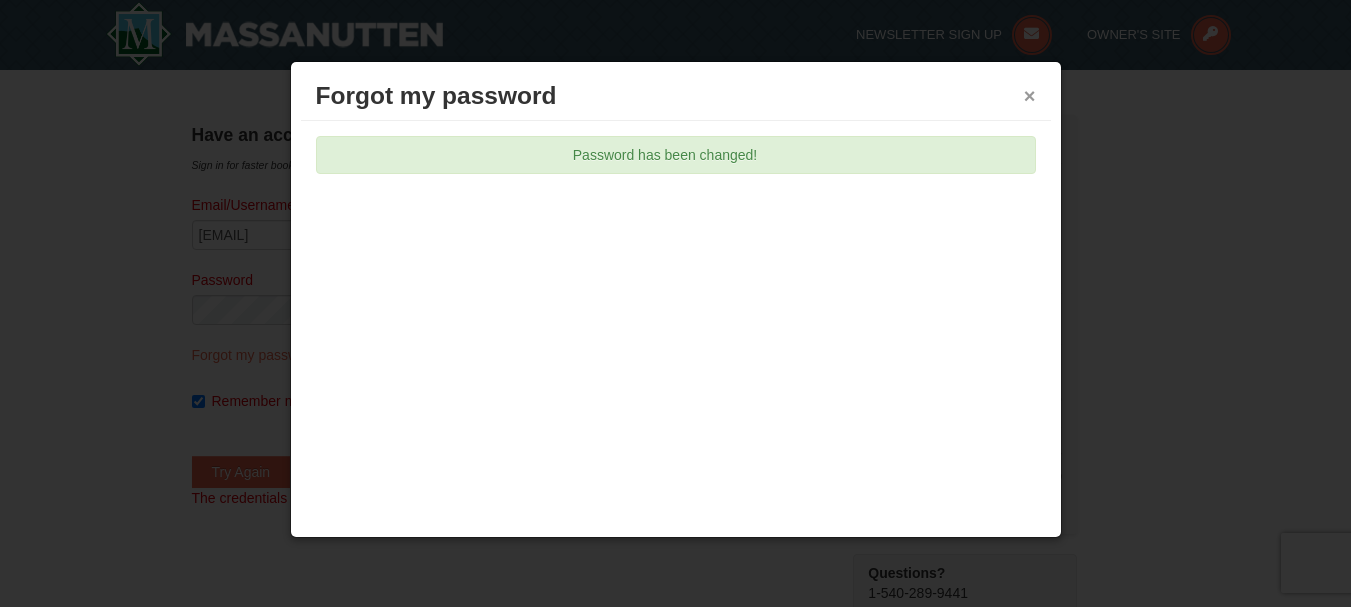 click on "×" at bounding box center [1030, 96] 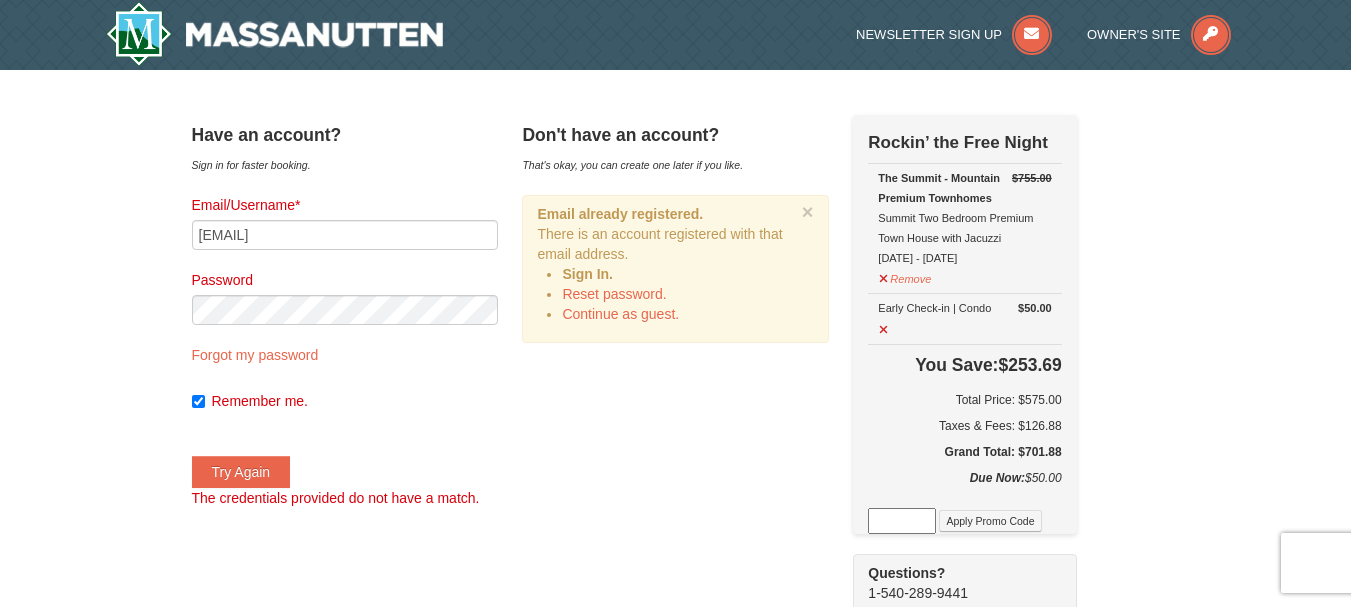 click on "Sign In." at bounding box center [587, 274] 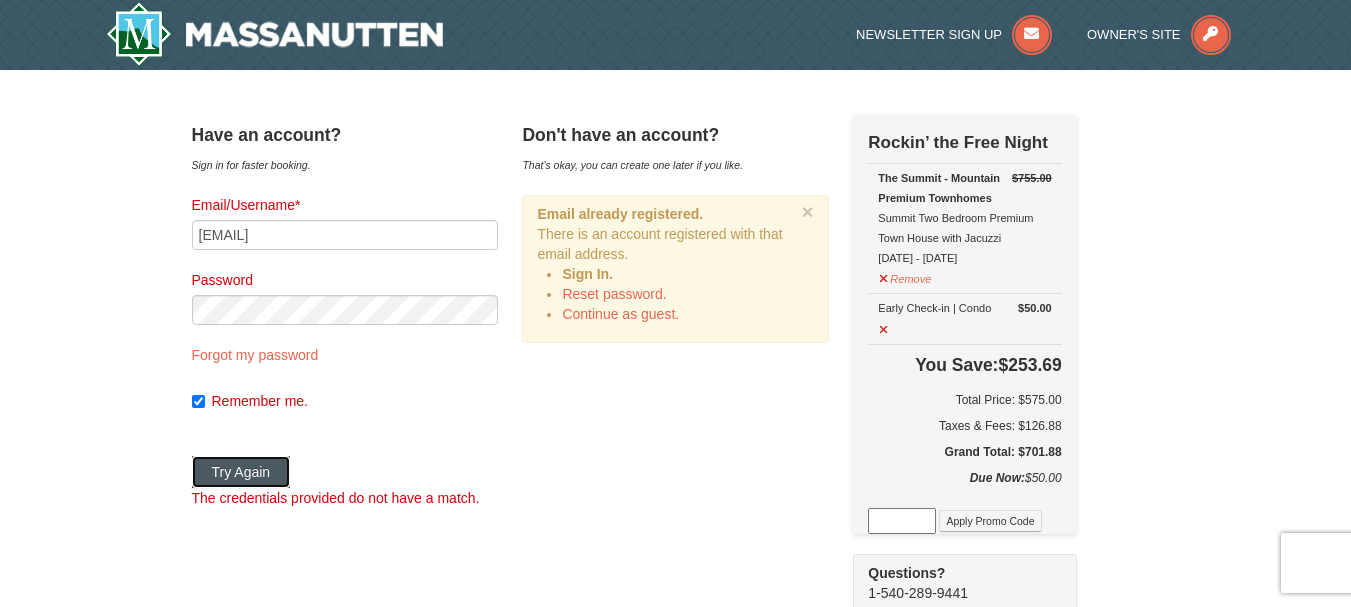 click on "Try Again" at bounding box center [241, 472] 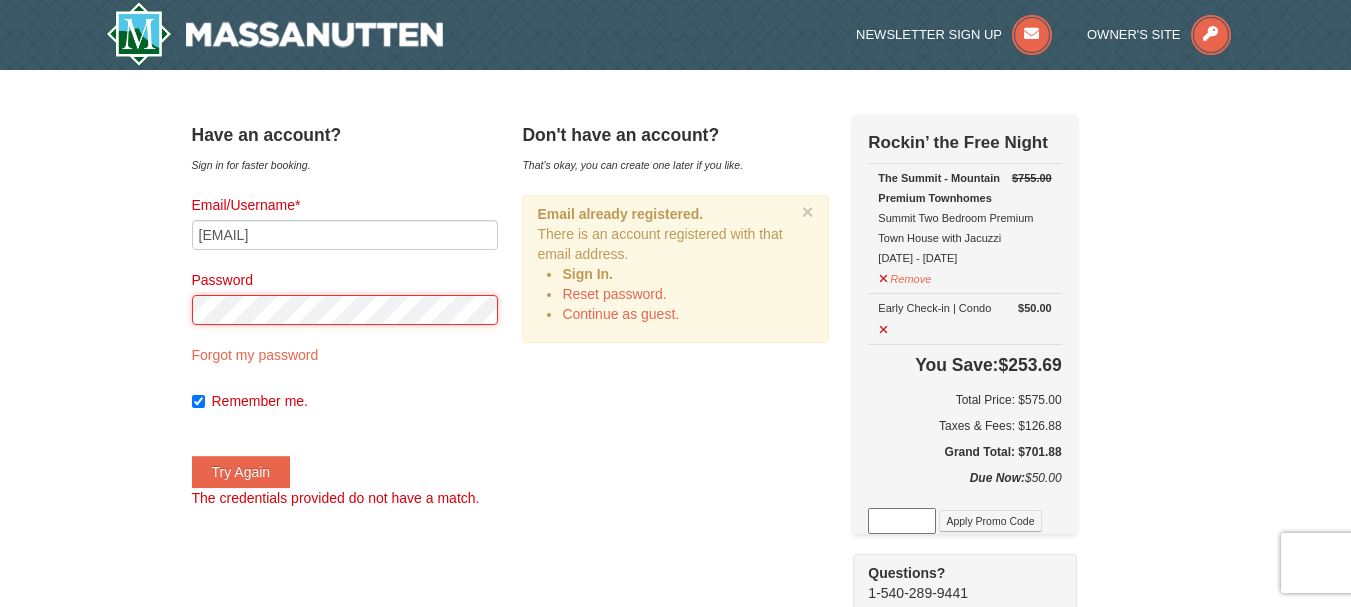 click on "×
Have an account?
Sign in for faster booking.
Email/Username*
tamera.duarte@yahoo.com
Password
Forgot my password
Remember me.
×" at bounding box center (675, 616) 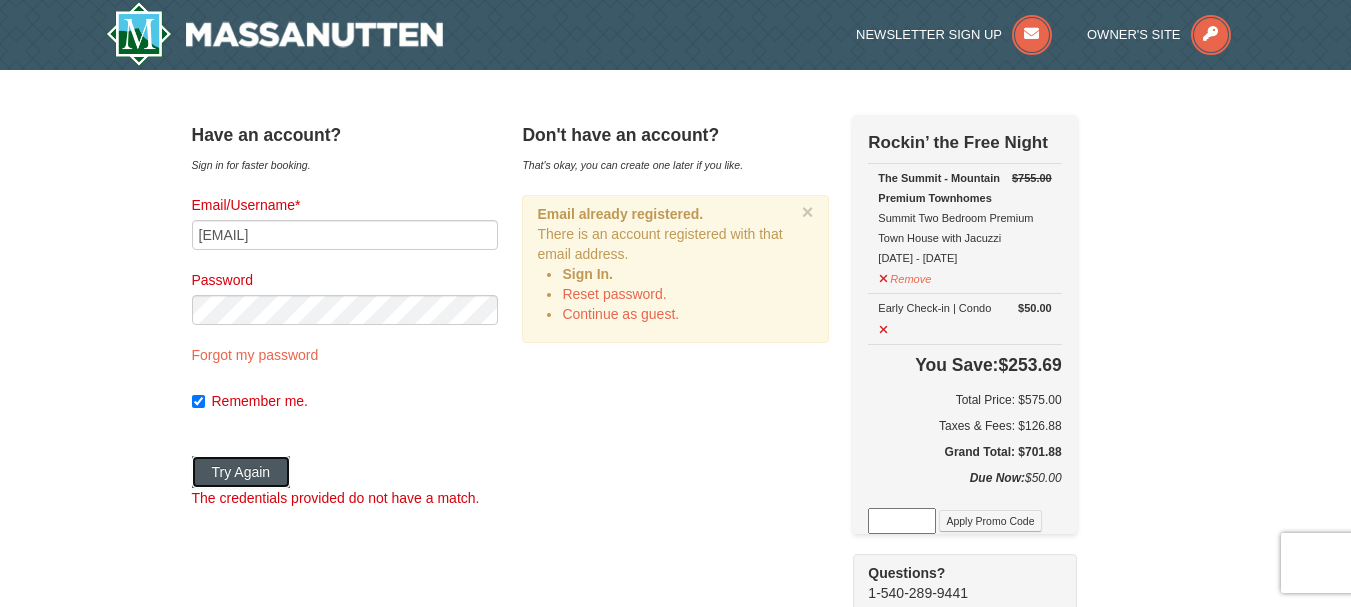 click on "Try Again" at bounding box center [241, 472] 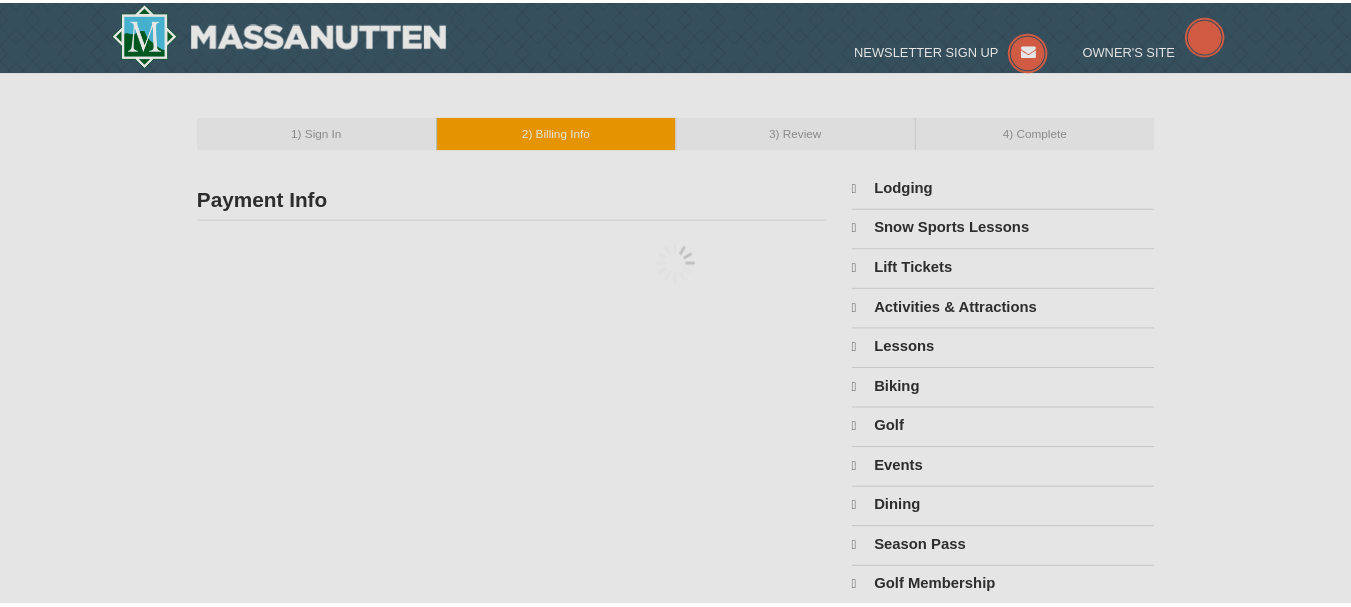 scroll, scrollTop: 0, scrollLeft: 0, axis: both 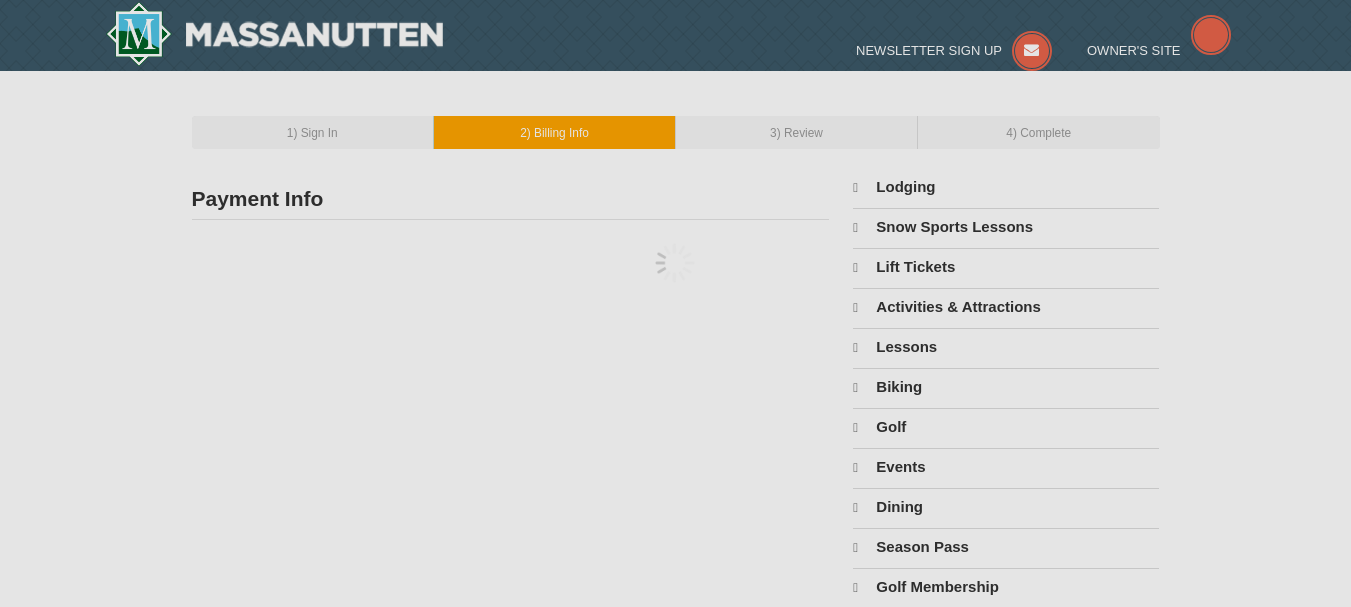 type on "Tamera Duarte" 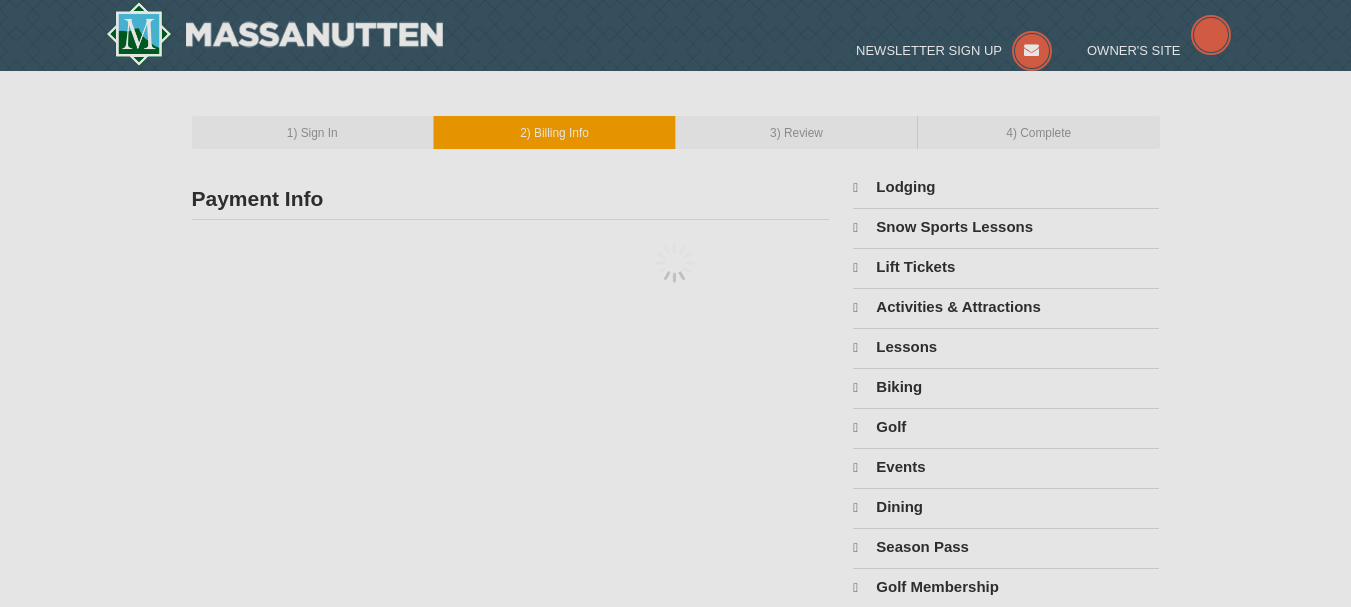 type on "Tamera.duarte@yahoo.com" 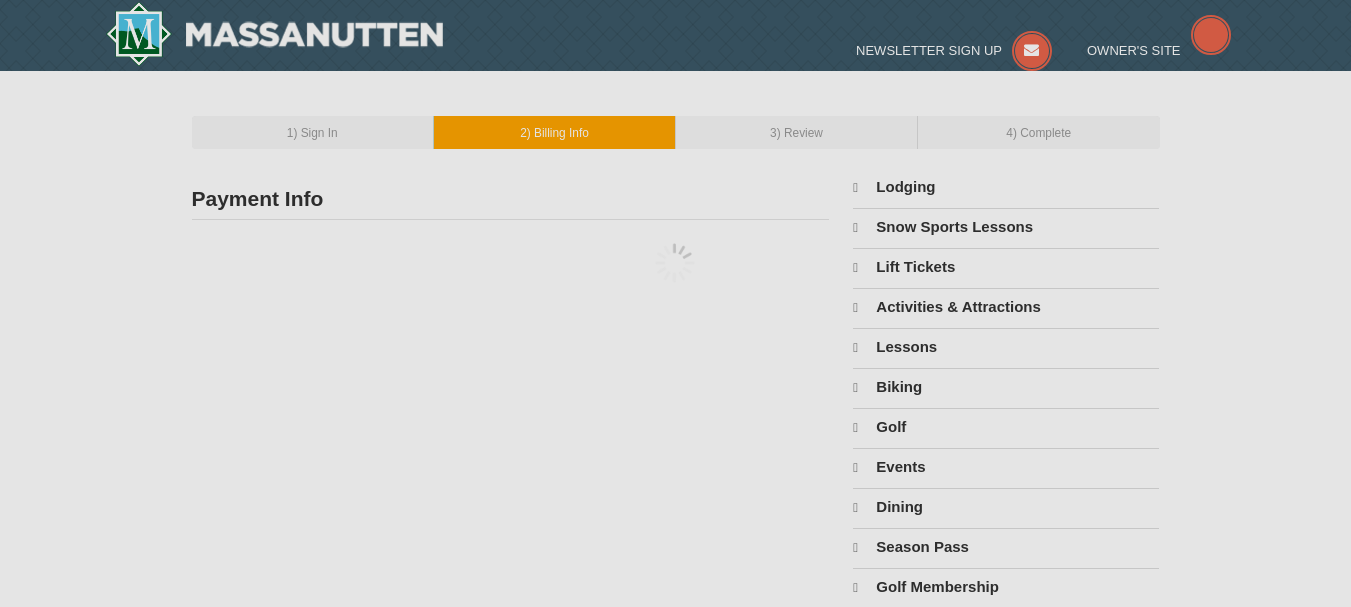 select on "8" 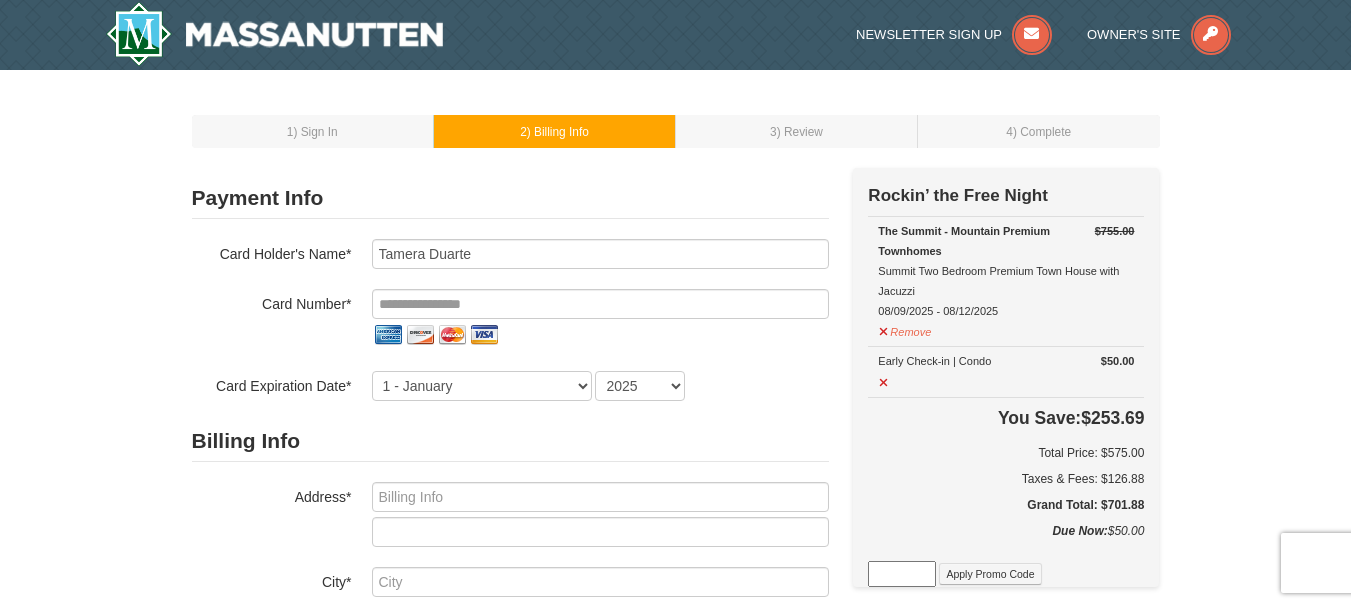 click on "Card Holder's Name*
Tamera Duarte
Card Number*
Card Expiration Date*
1 - January 2 - February 3 - March 4 - April 5 - May 6 - June 7 - July 8 - August 9 - September 10 - October 11 - November 12 - December
2025 2026 2027 2028 2029 2030 2031 2032 2033 2034" at bounding box center (510, 320) 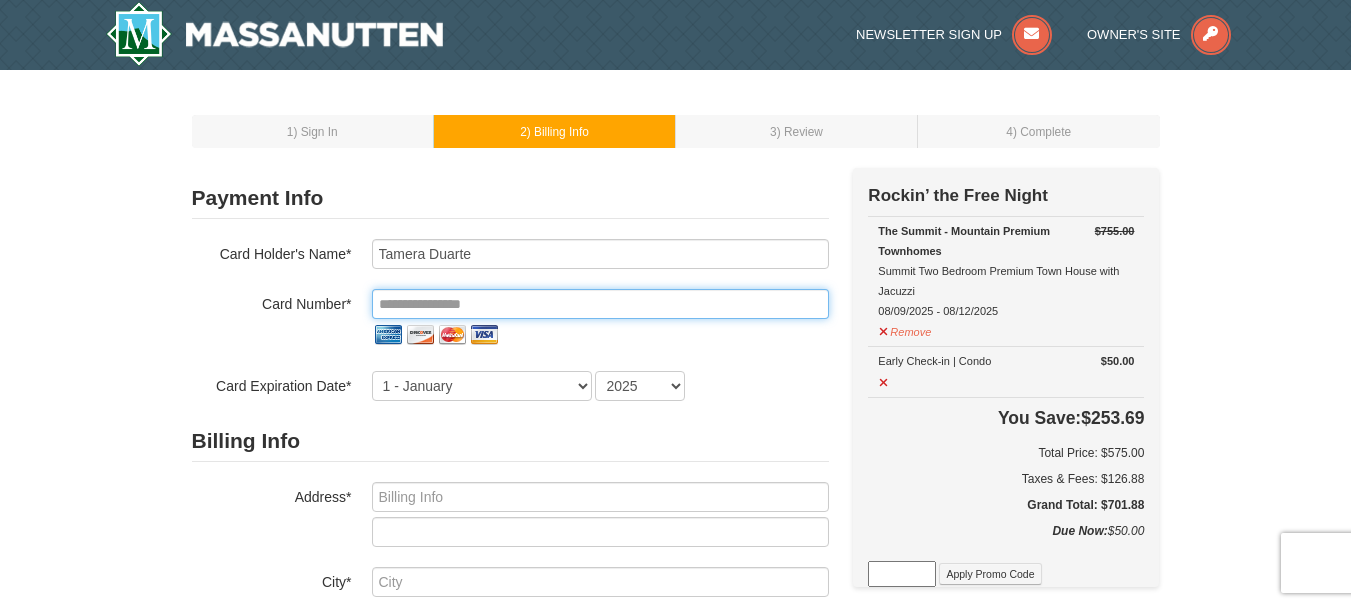 click at bounding box center (600, 304) 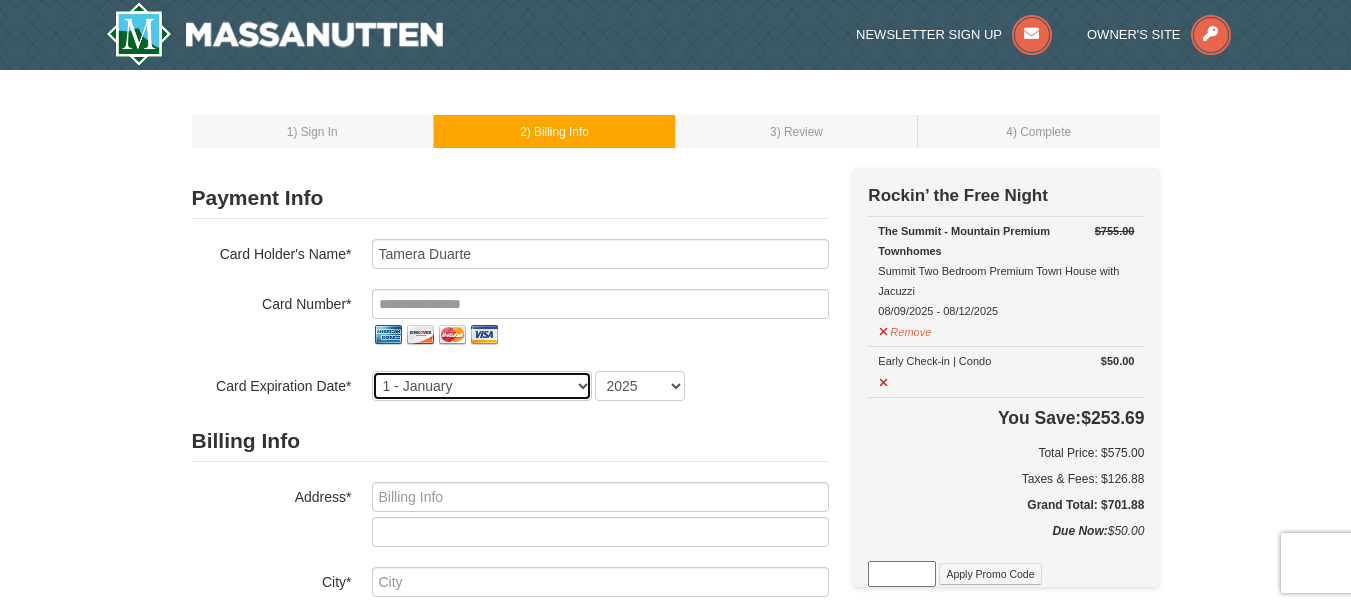 click on "1 - January 2 - February 3 - March 4 - April 5 - May 6 - June 7 - July 8 - August 9 - September 10 - October 11 - November 12 - December" at bounding box center [482, 386] 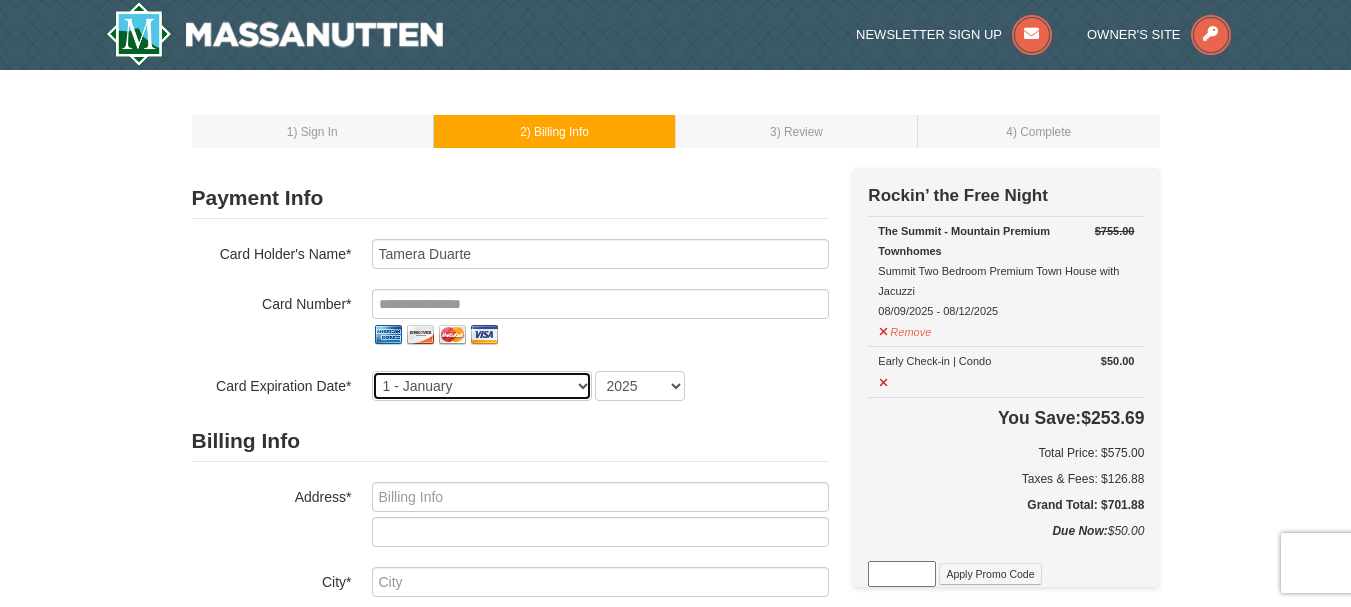 select on "2" 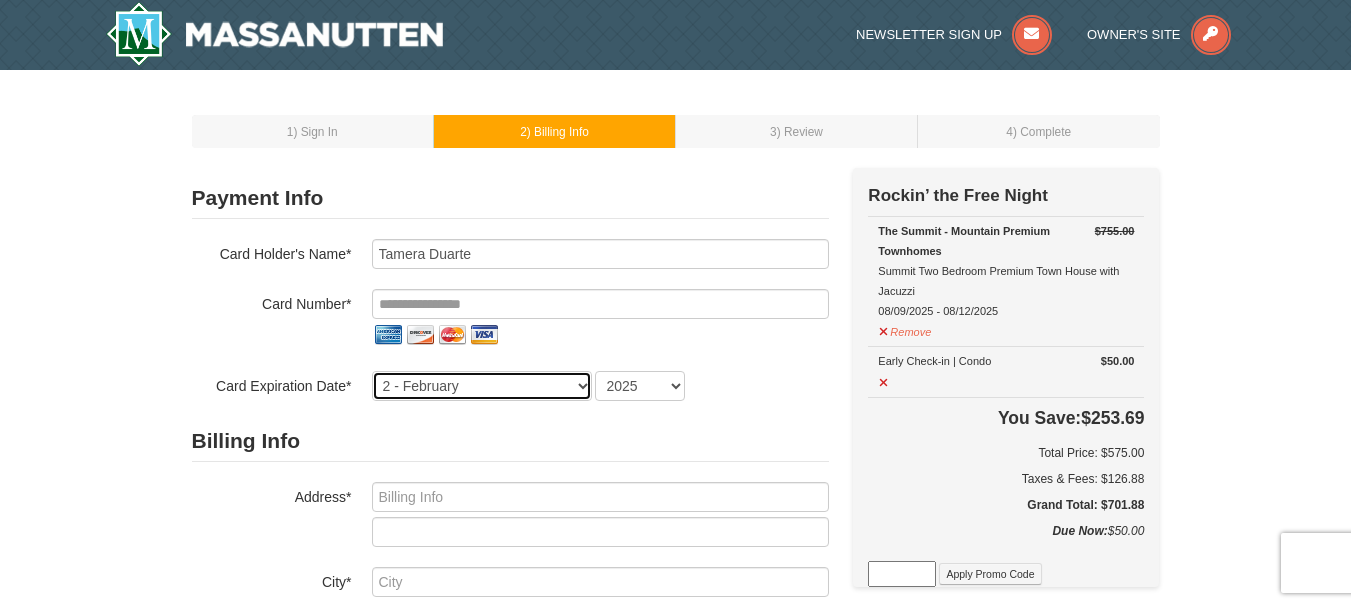 click on "1 - January 2 - February 3 - March 4 - April 5 - May 6 - June 7 - July 8 - August 9 - September 10 - October 11 - November 12 - December" at bounding box center (482, 386) 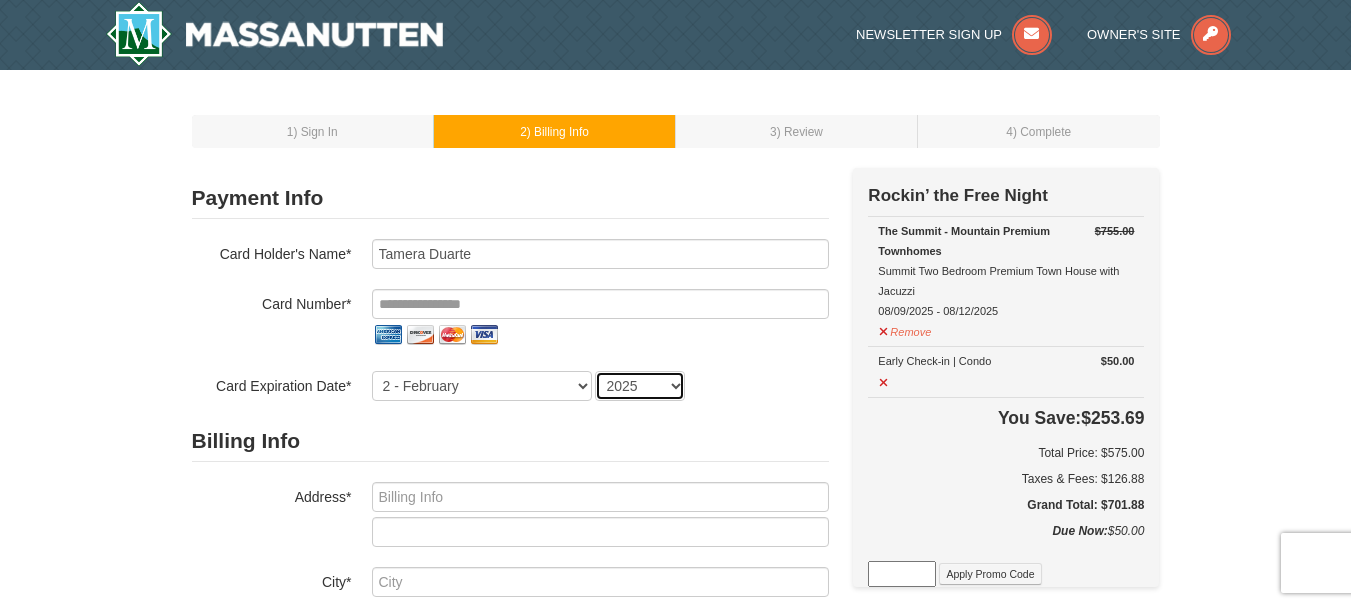 click on "2025 2026 2027 2028 2029 2030 2031 2032 2033 2034" at bounding box center (640, 386) 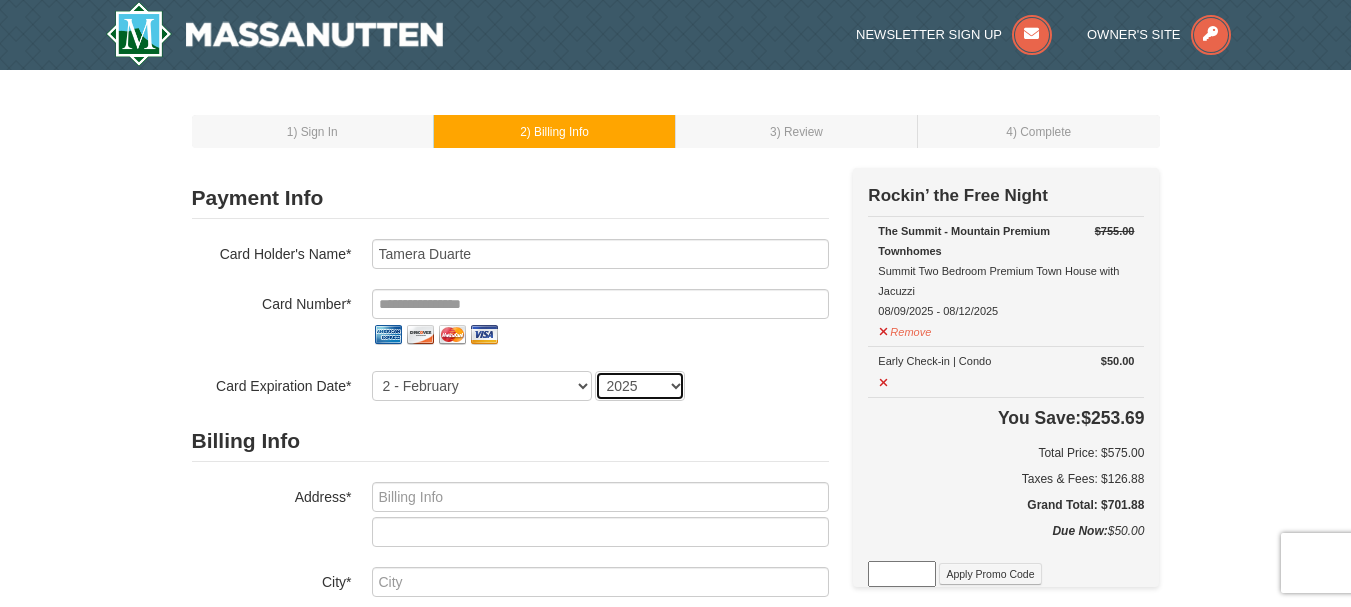 select on "2028" 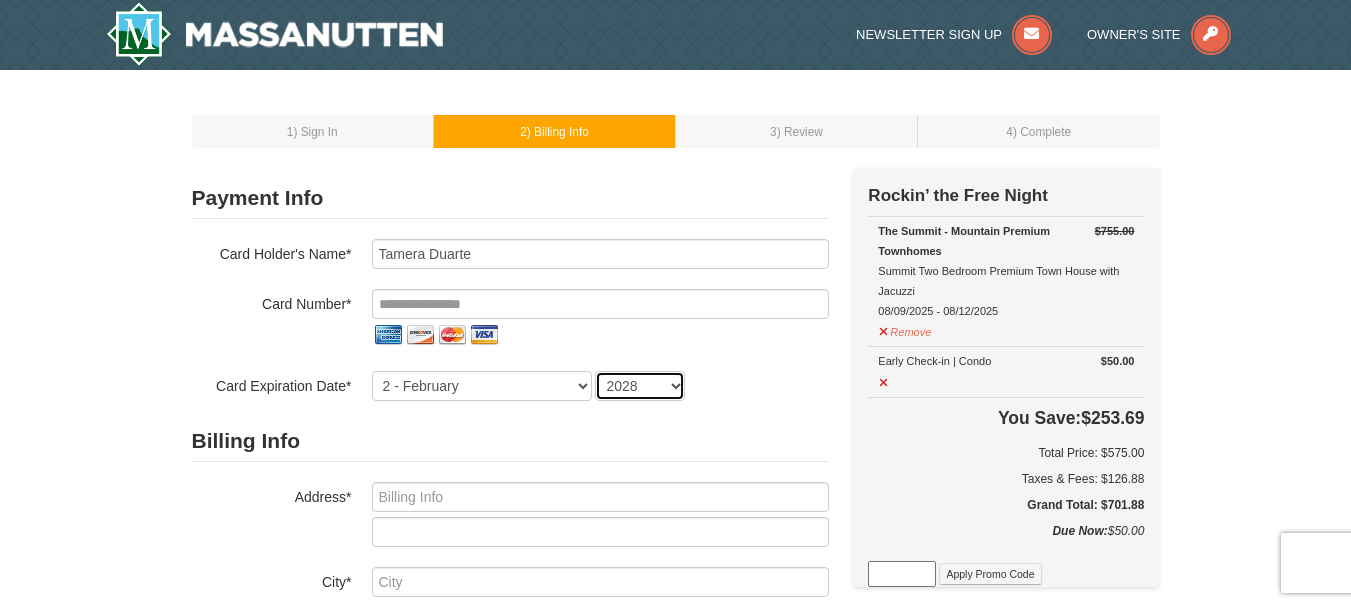 click on "2025 2026 2027 2028 2029 2030 2031 2032 2033 2034" at bounding box center [640, 386] 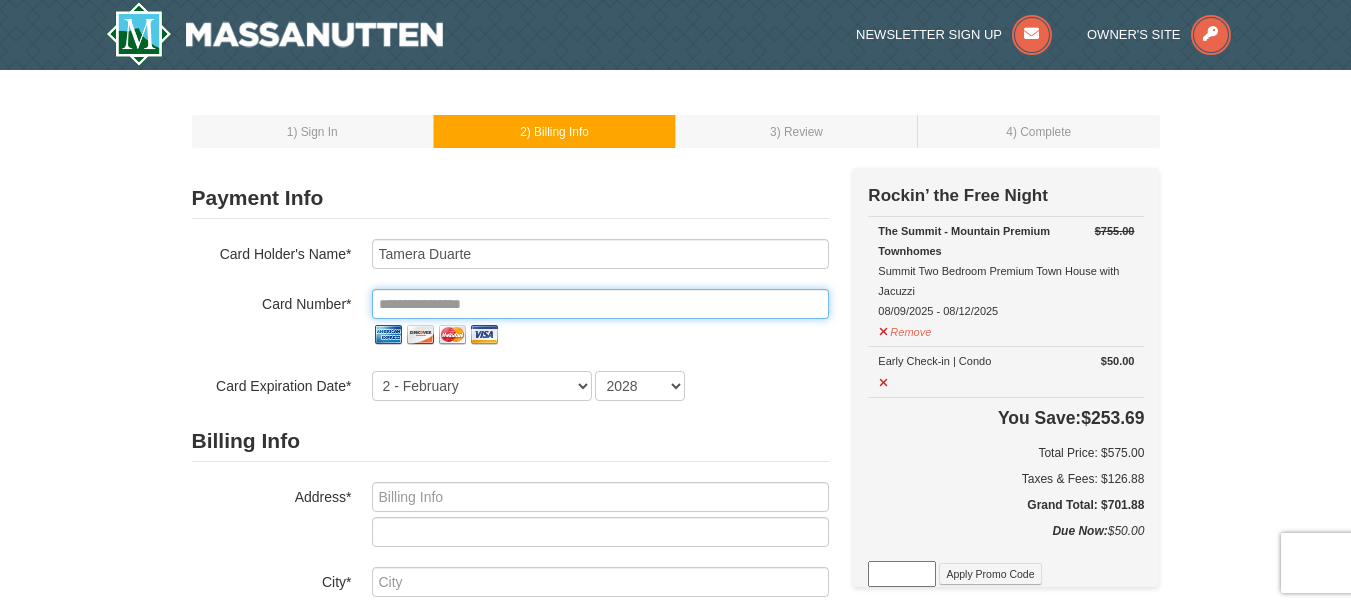 click at bounding box center [600, 304] 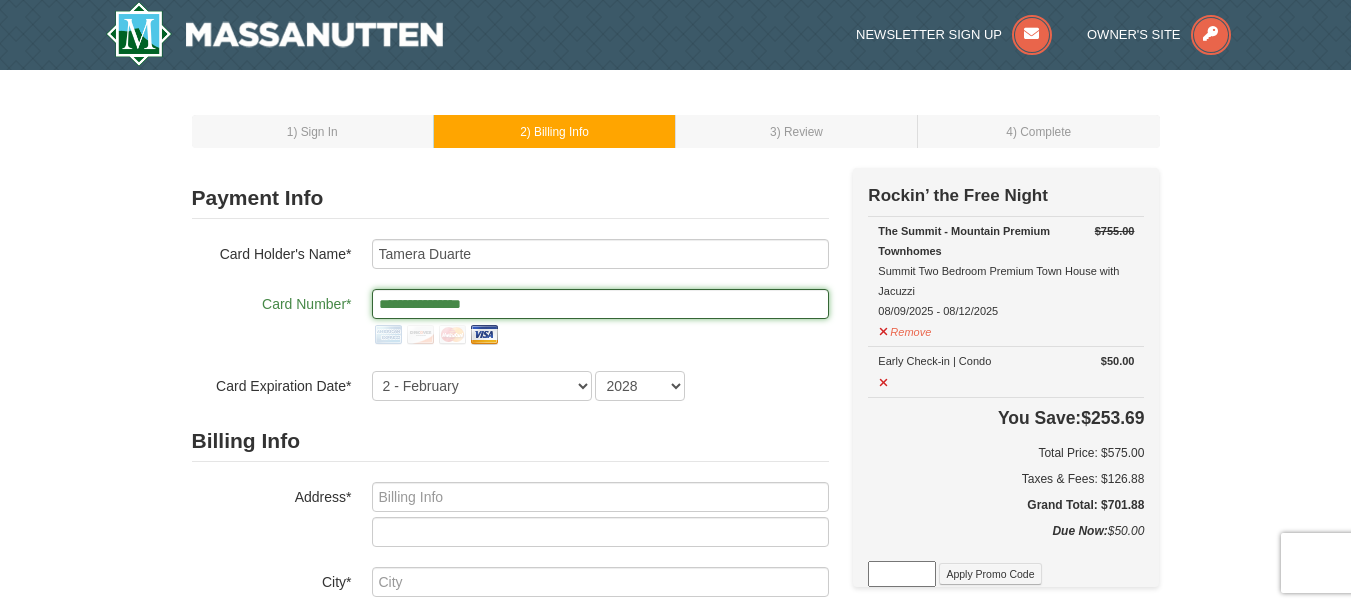 type on "**********" 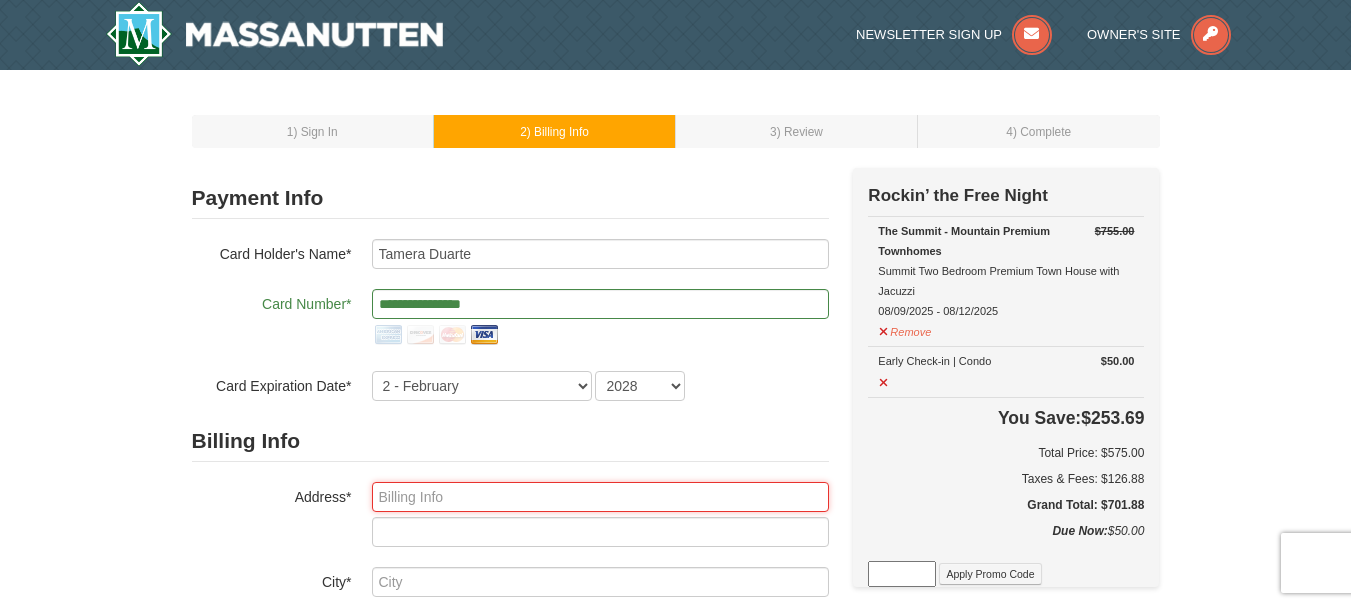click at bounding box center [600, 497] 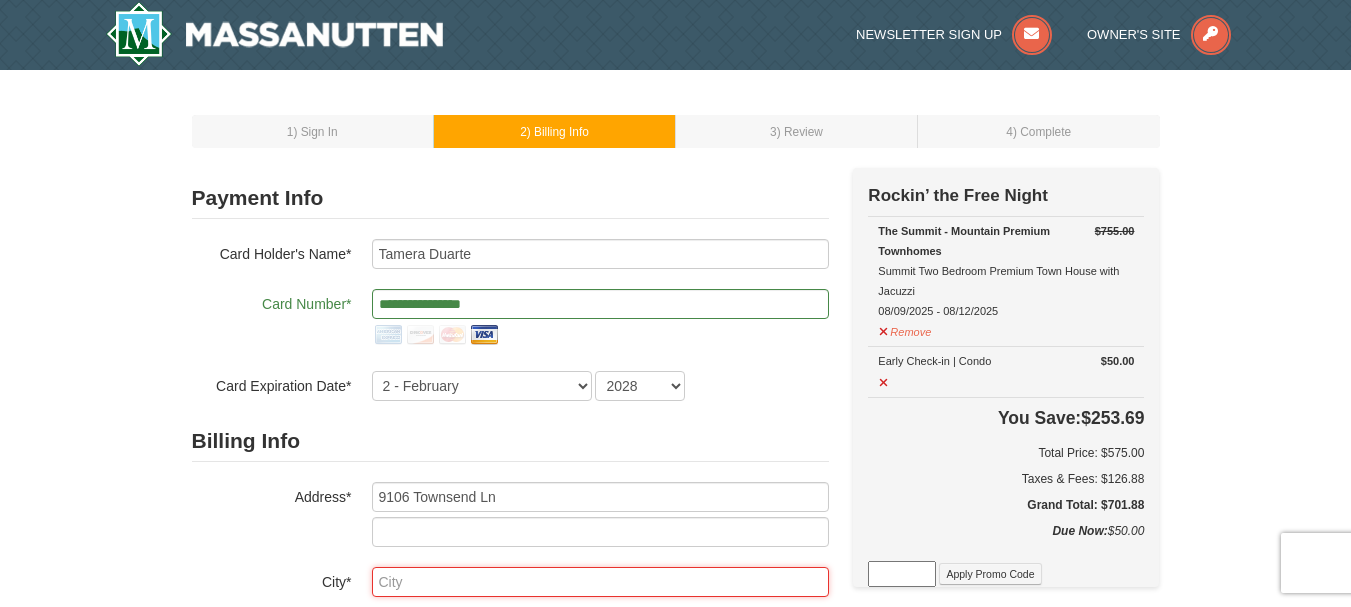 type on "Clinton" 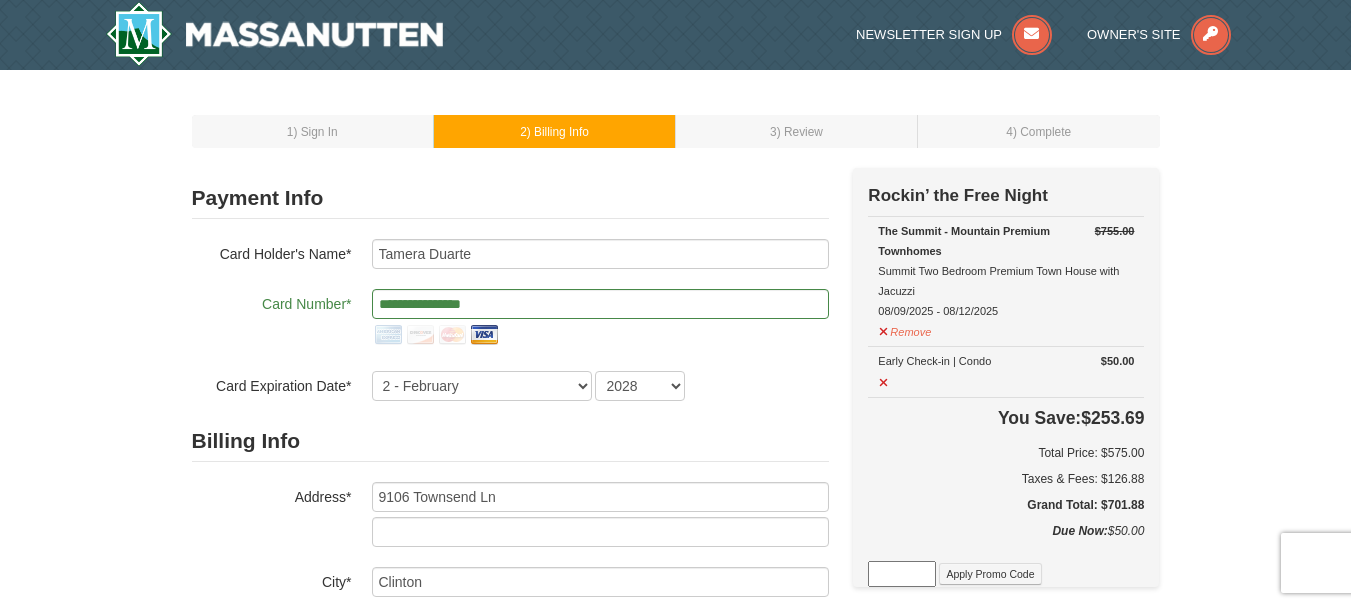 select on "MD" 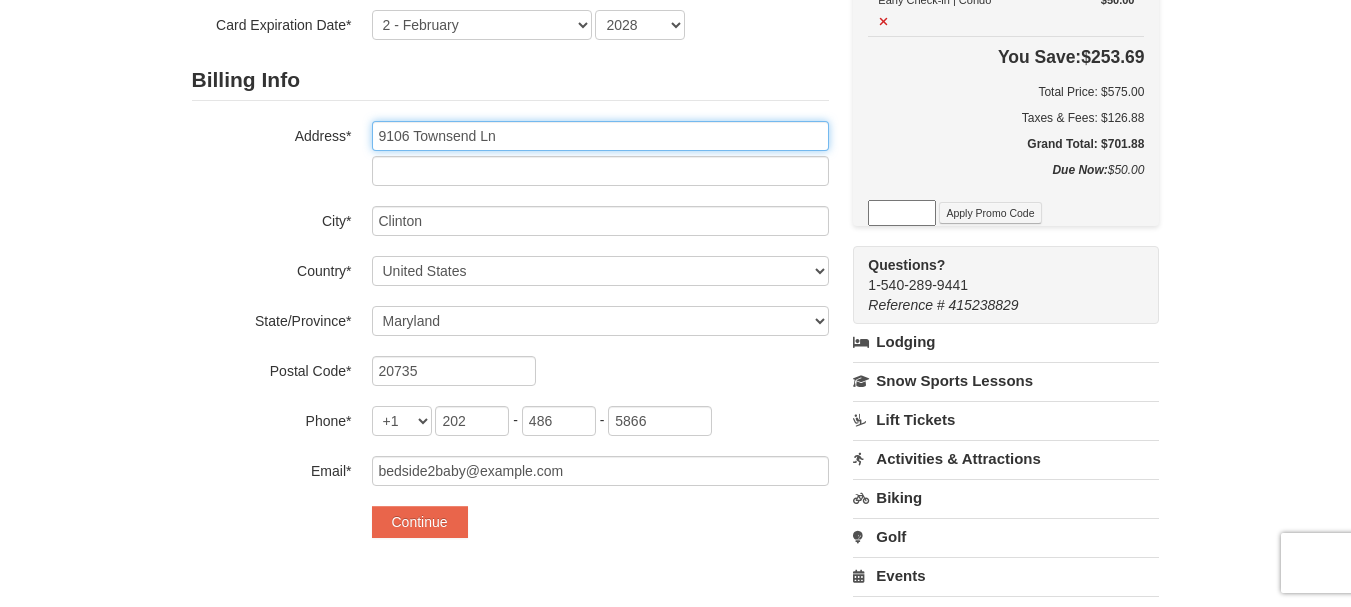 scroll, scrollTop: 358, scrollLeft: 0, axis: vertical 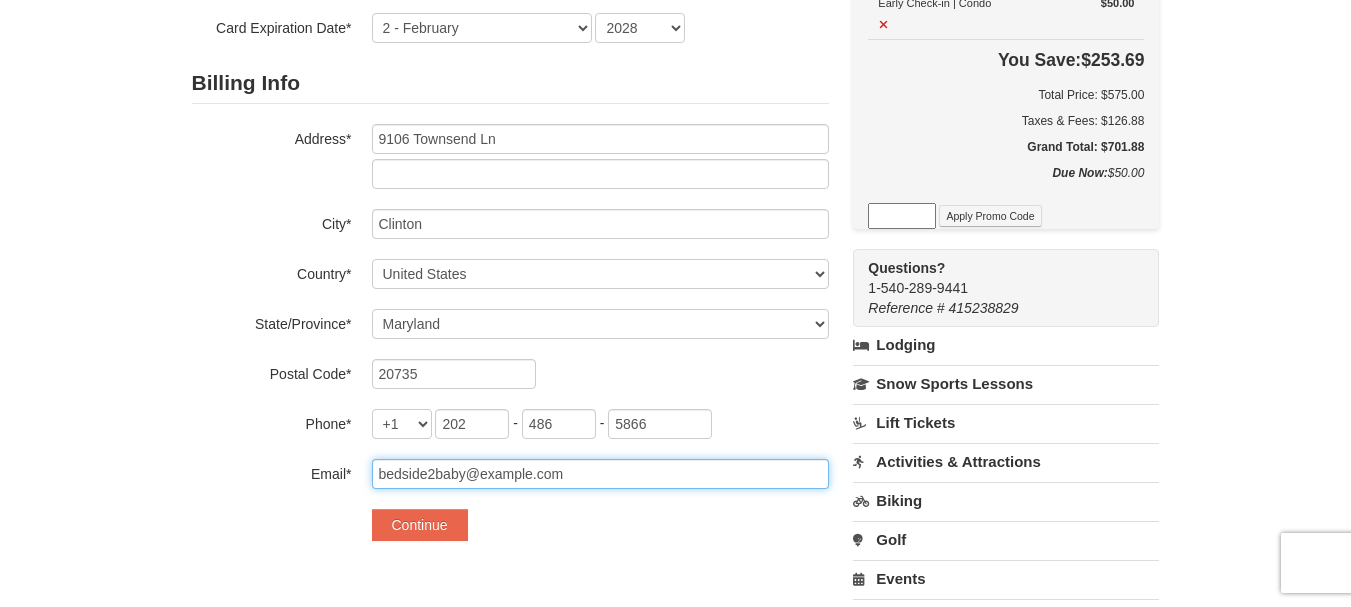 drag, startPoint x: 679, startPoint y: 464, endPoint x: 287, endPoint y: 457, distance: 392.0625 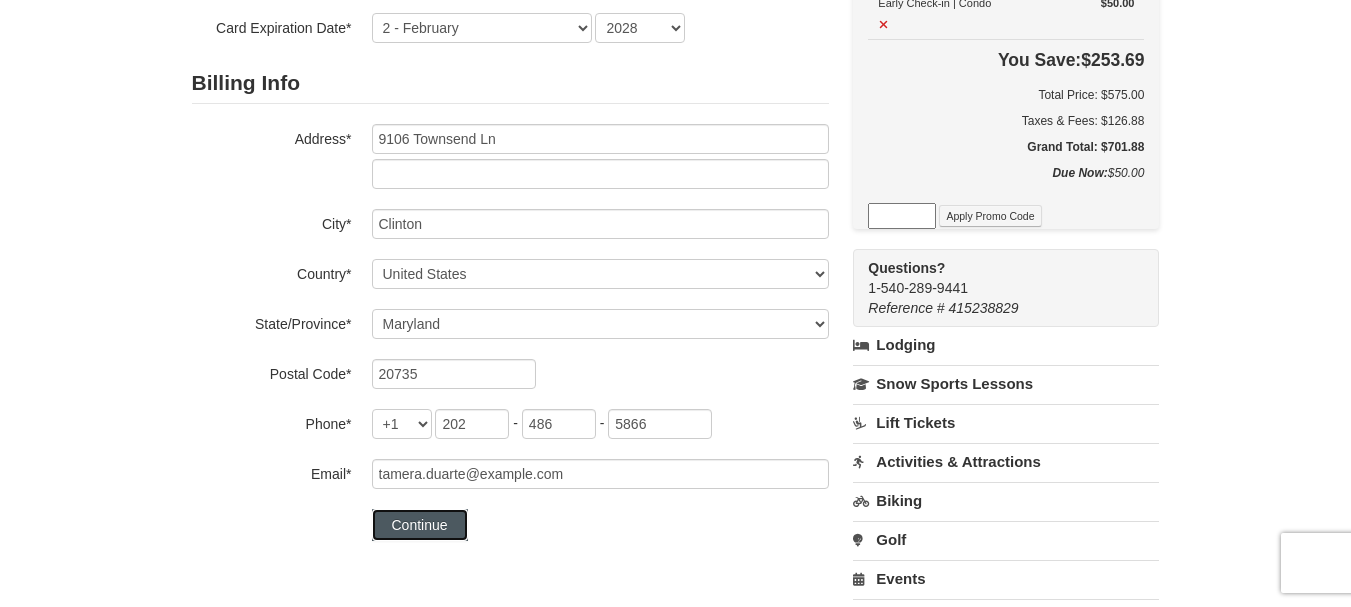 click on "Continue" at bounding box center (420, 525) 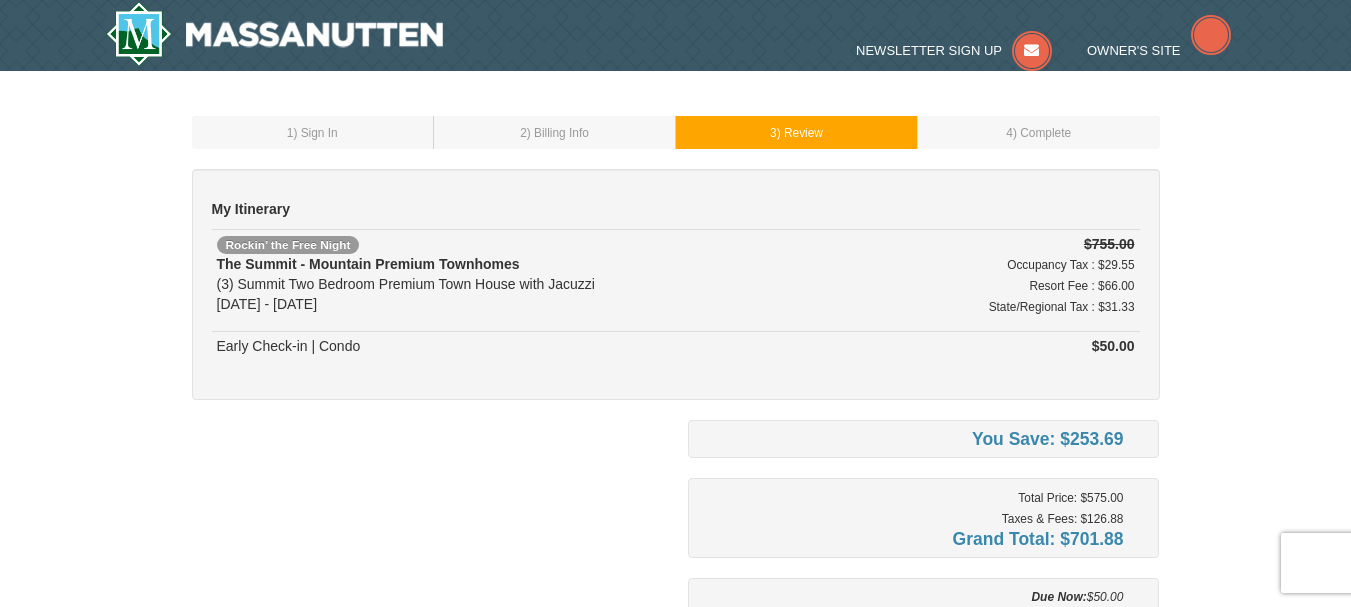 scroll, scrollTop: 0, scrollLeft: 0, axis: both 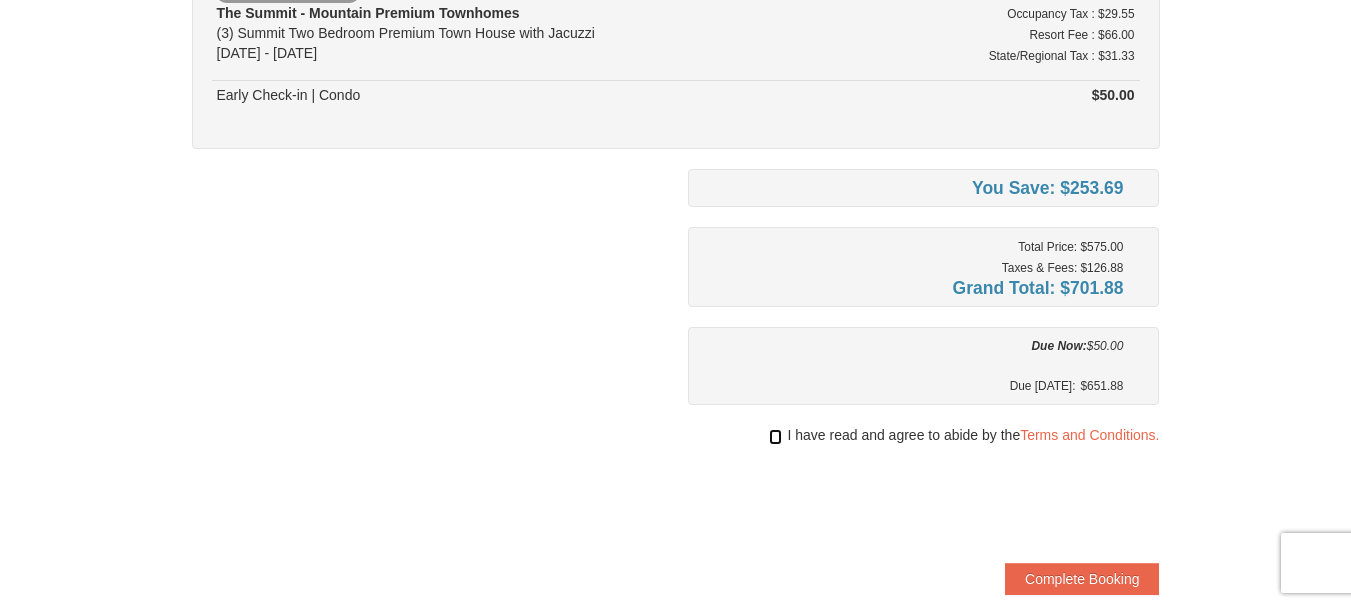 click at bounding box center [775, 437] 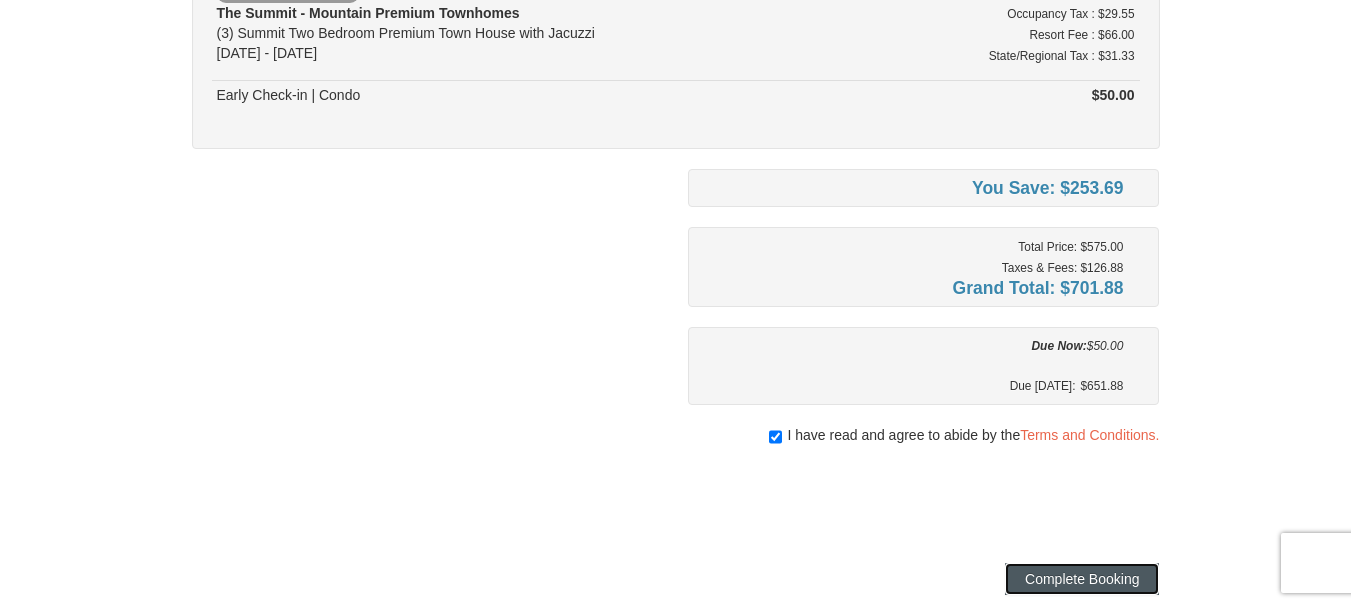 click on "Complete Booking" at bounding box center [1082, 579] 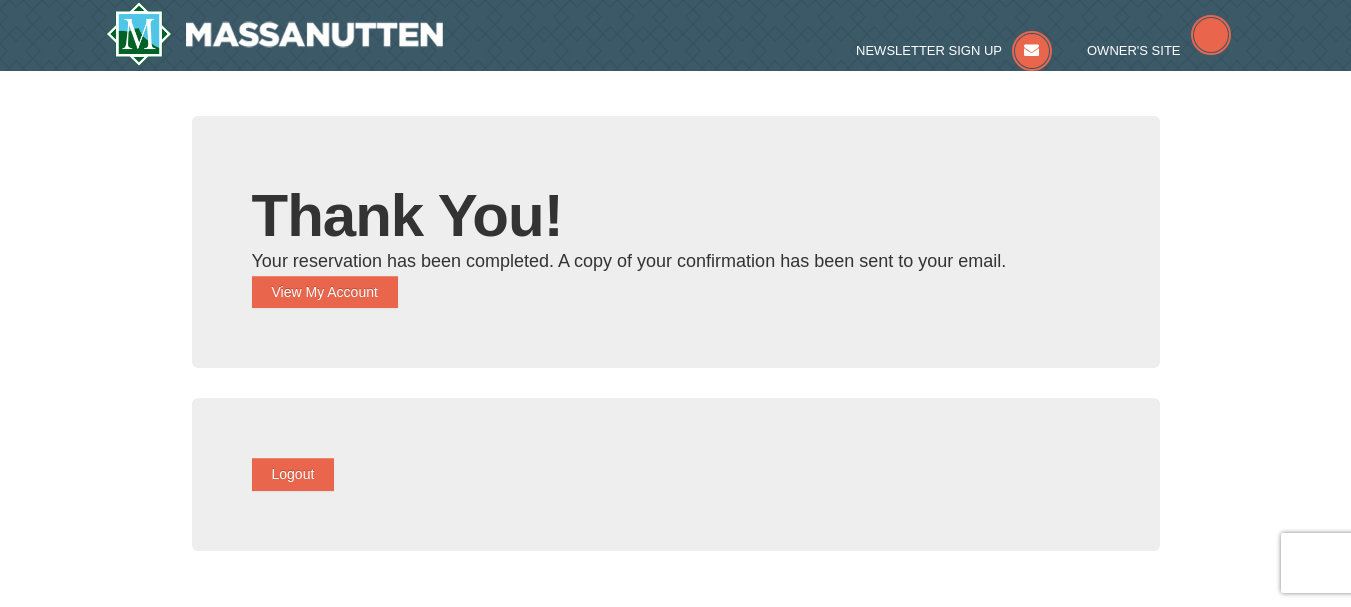 scroll, scrollTop: 0, scrollLeft: 0, axis: both 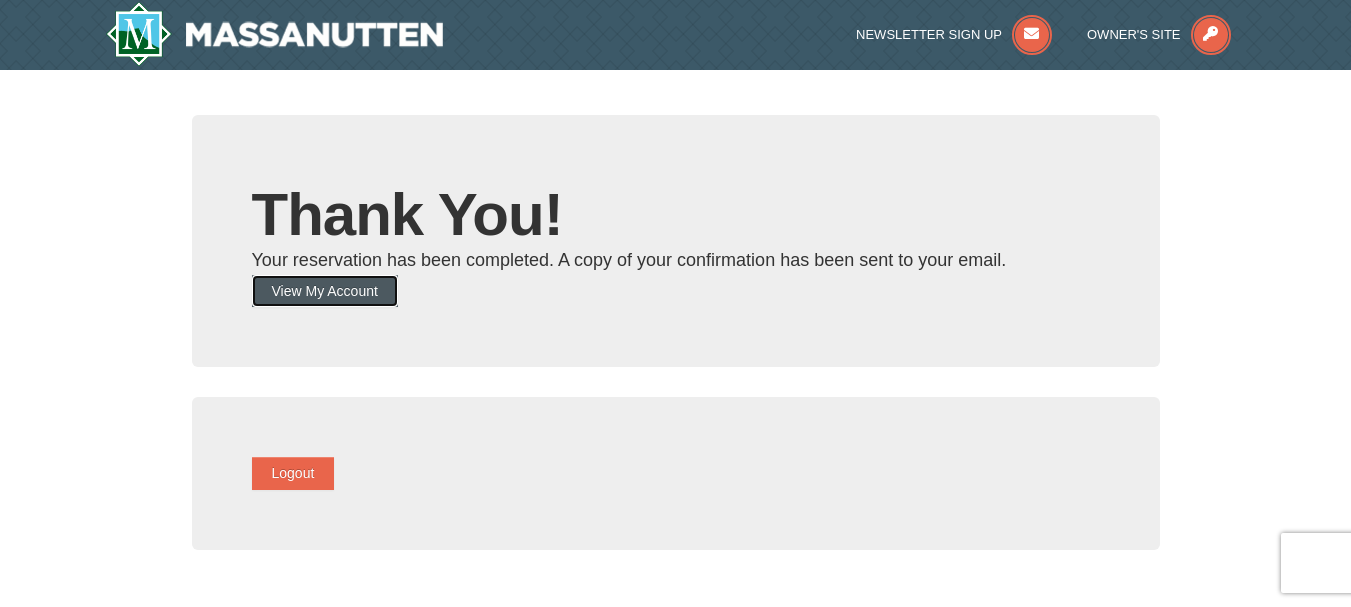 click on "View My Account" at bounding box center (325, 291) 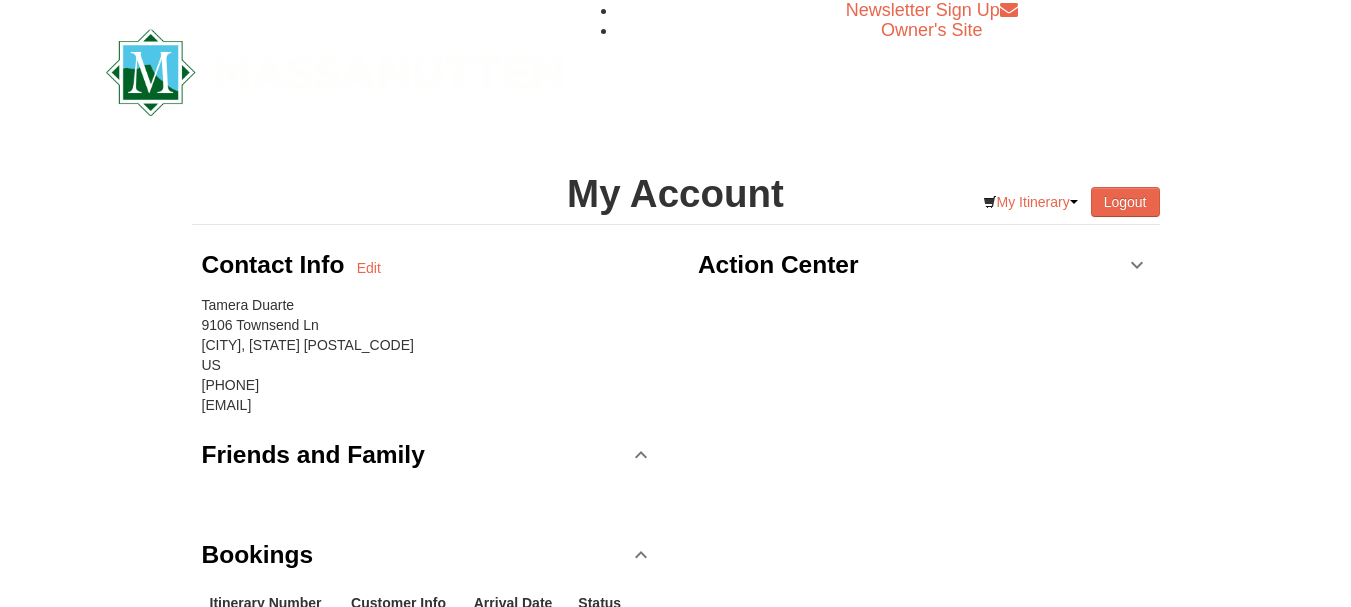 scroll, scrollTop: 0, scrollLeft: 0, axis: both 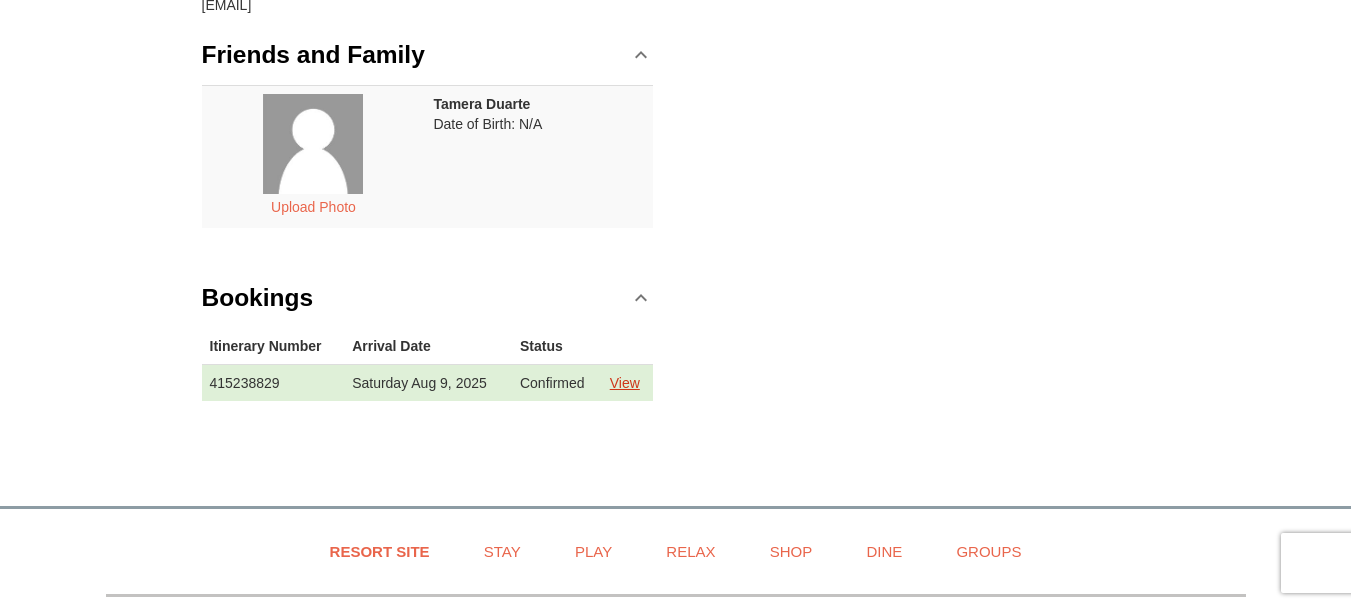 click on "View" at bounding box center [625, 383] 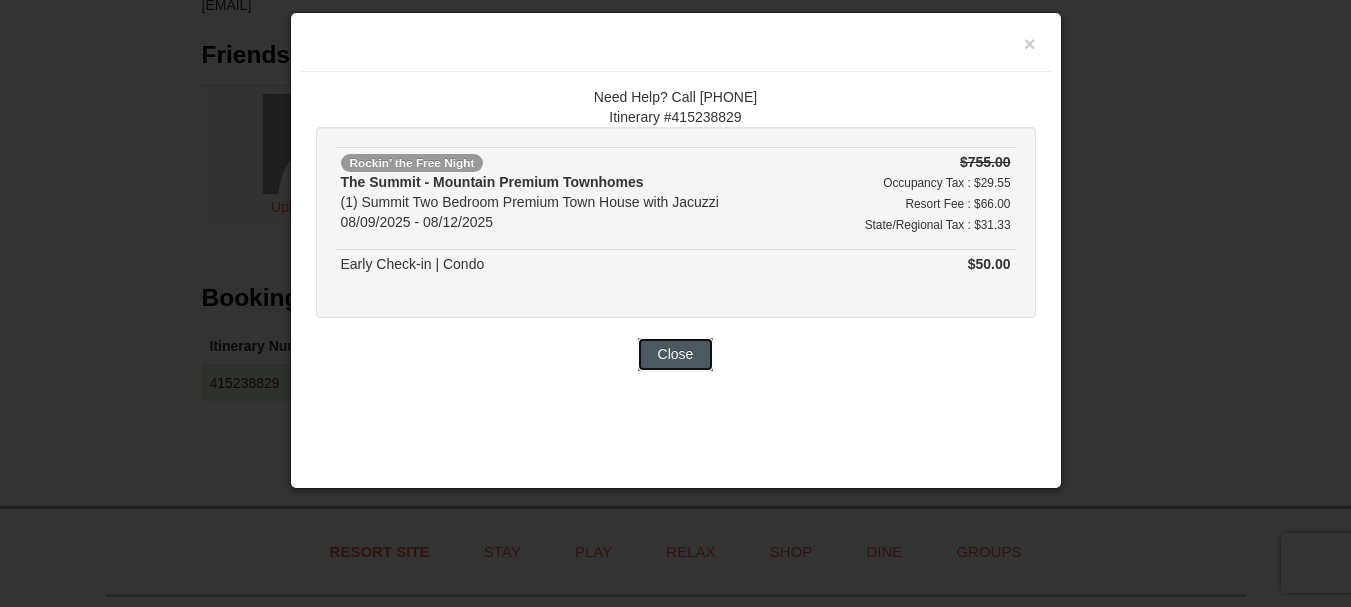 click on "Close" at bounding box center [676, 354] 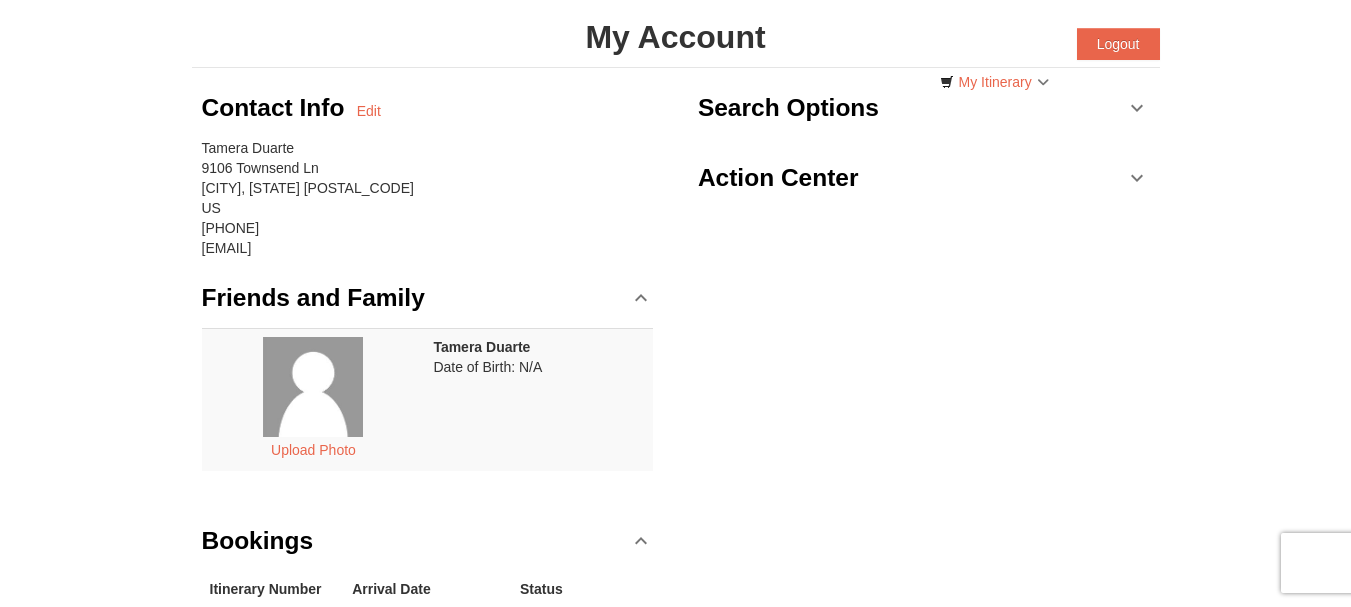 scroll, scrollTop: 0, scrollLeft: 0, axis: both 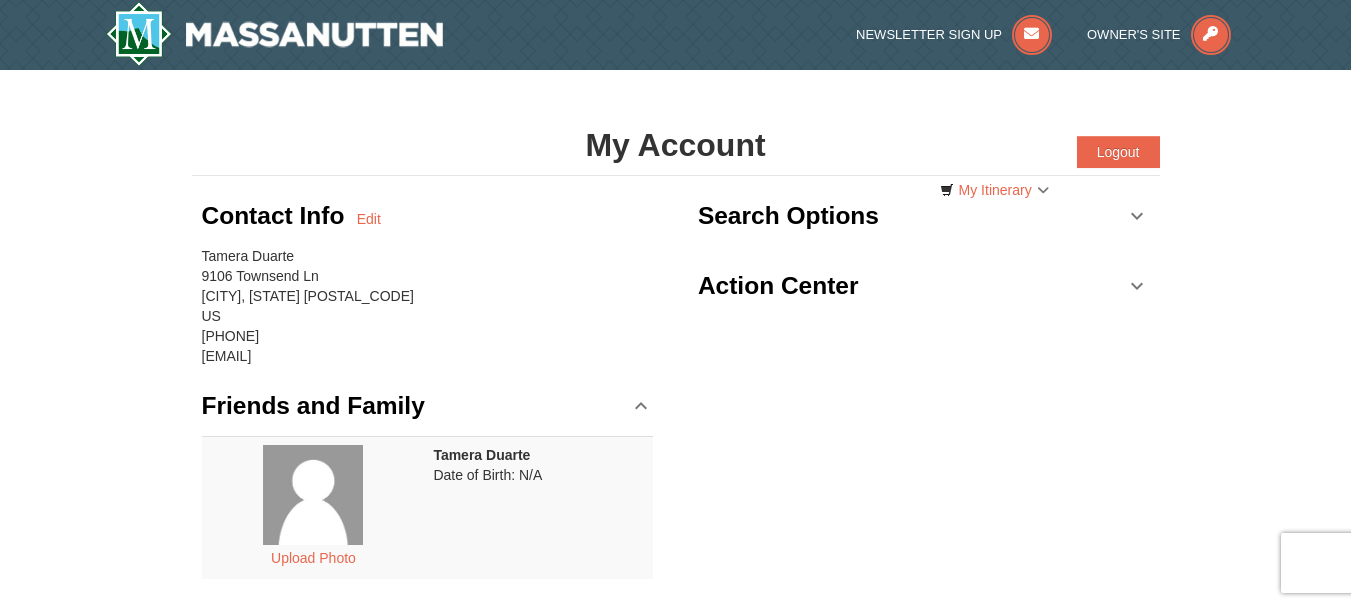 click on "Search Options" at bounding box center (924, 216) 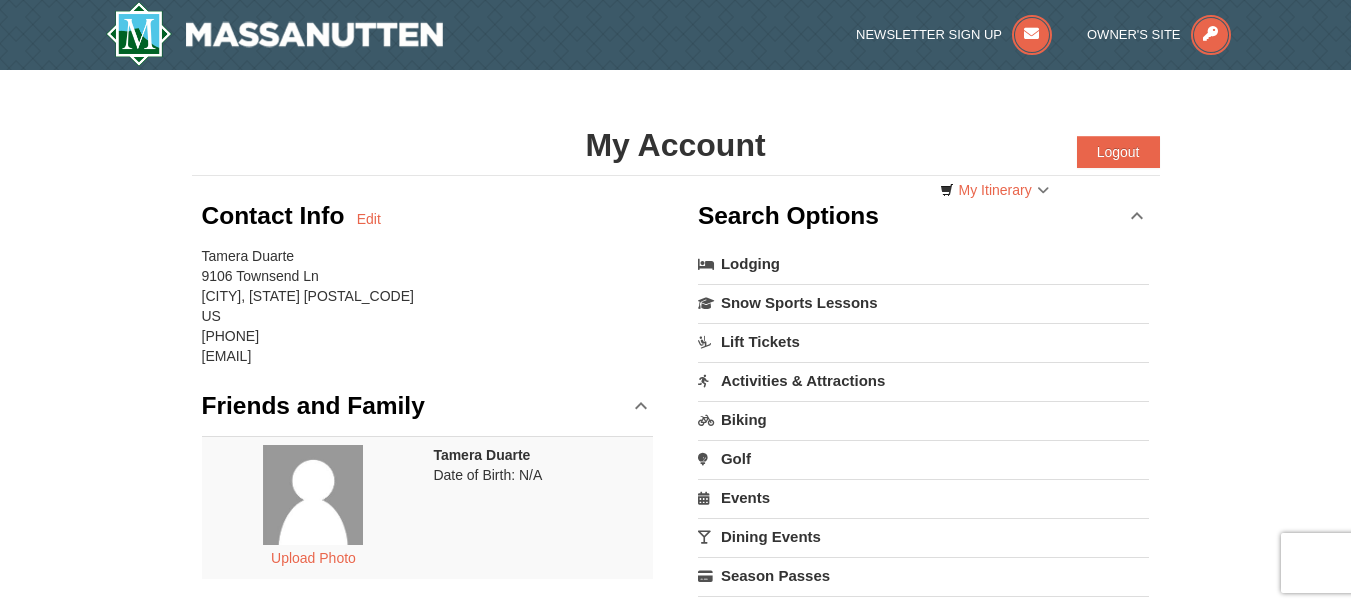 click on "Search Options" at bounding box center [924, 216] 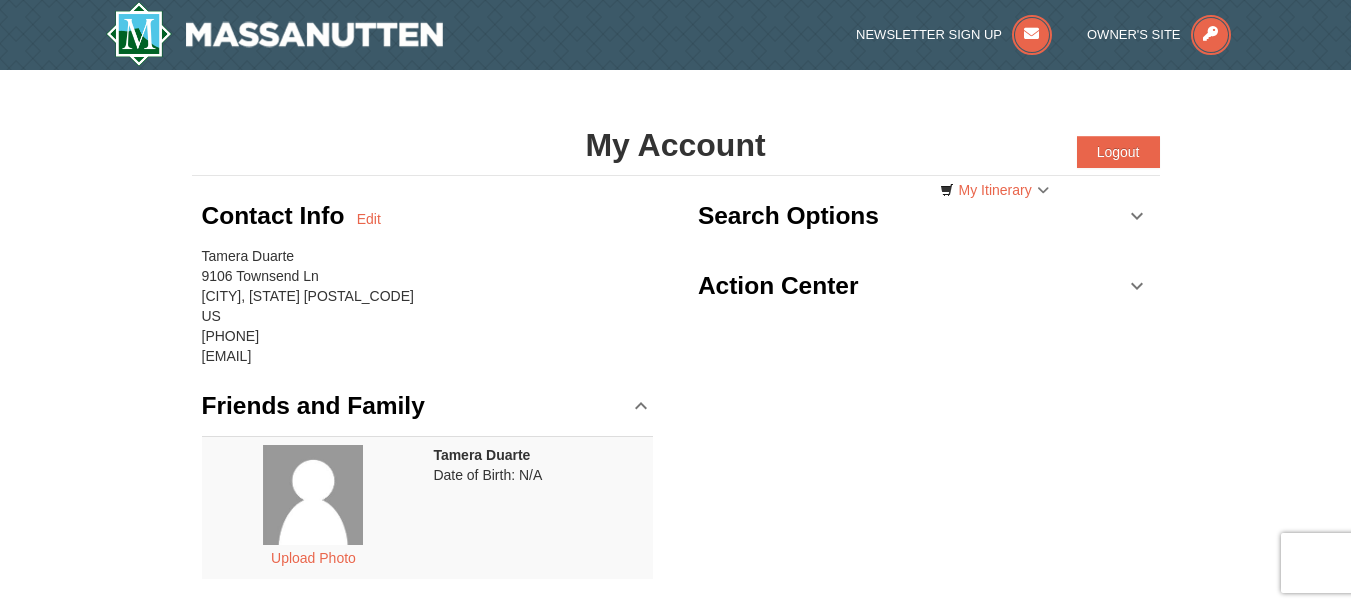 click on "Action Center" at bounding box center [924, 286] 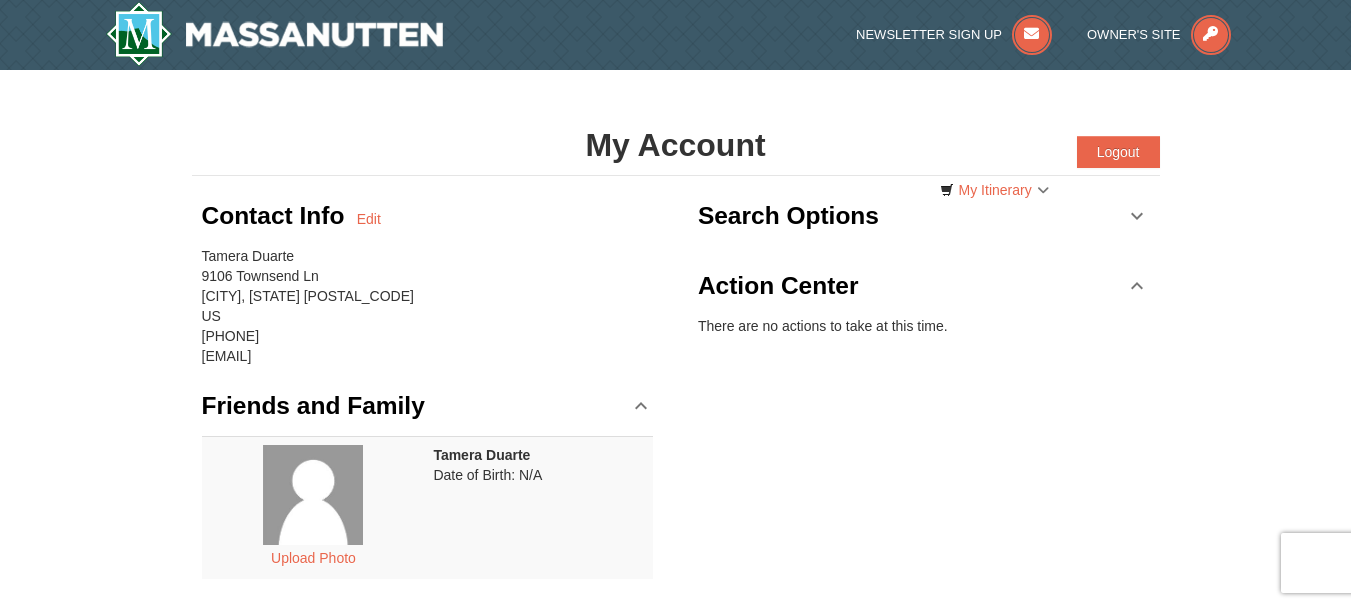 click on "Action Center" at bounding box center (924, 286) 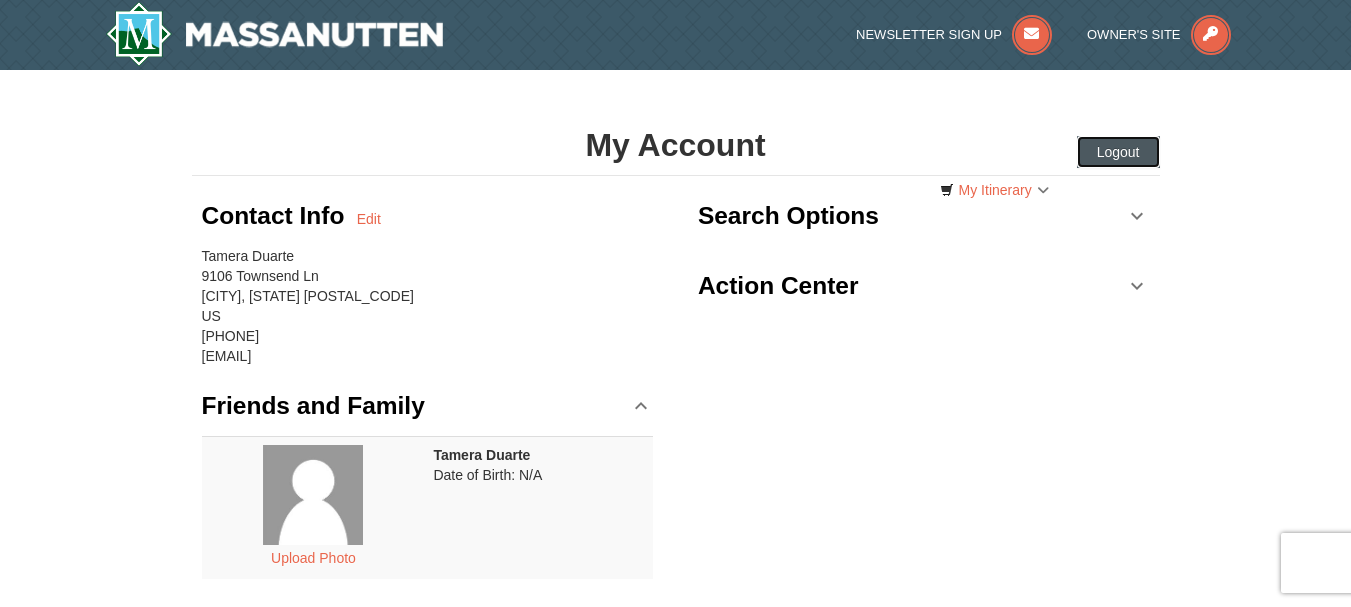 click on "Logout" at bounding box center [1118, 152] 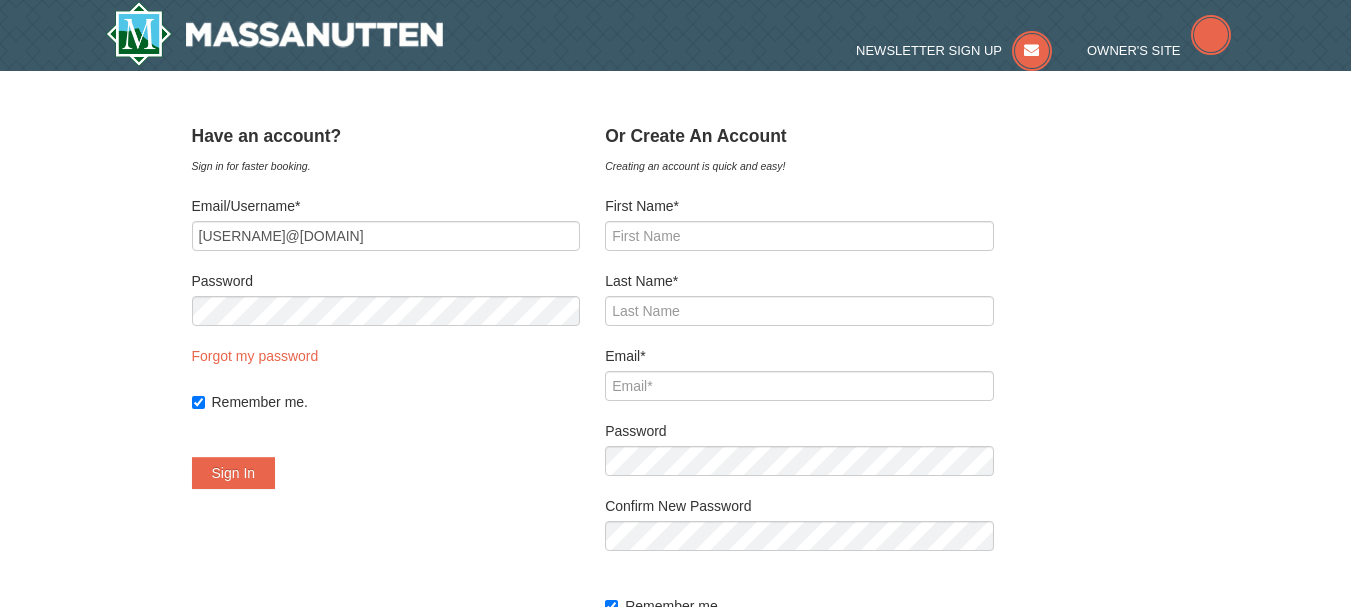 scroll, scrollTop: 0, scrollLeft: 0, axis: both 